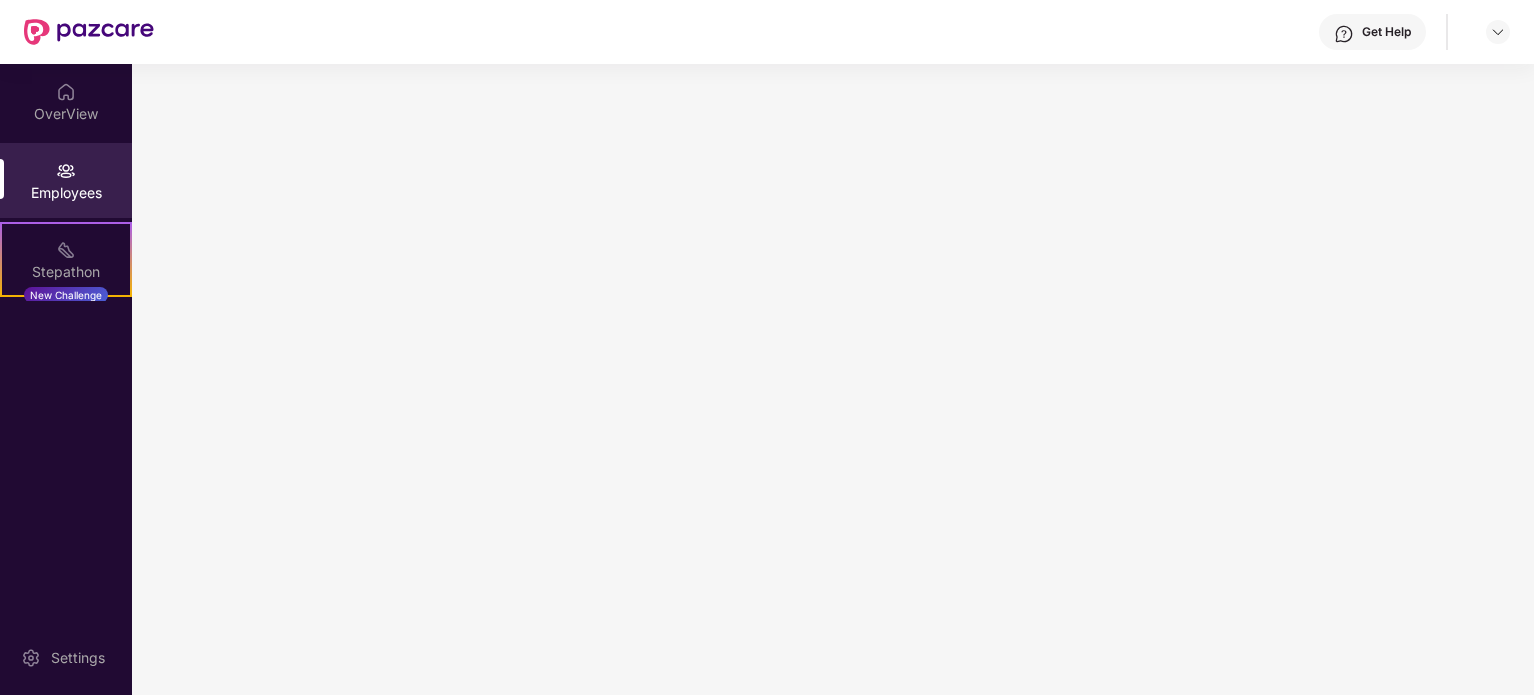 scroll, scrollTop: 0, scrollLeft: 0, axis: both 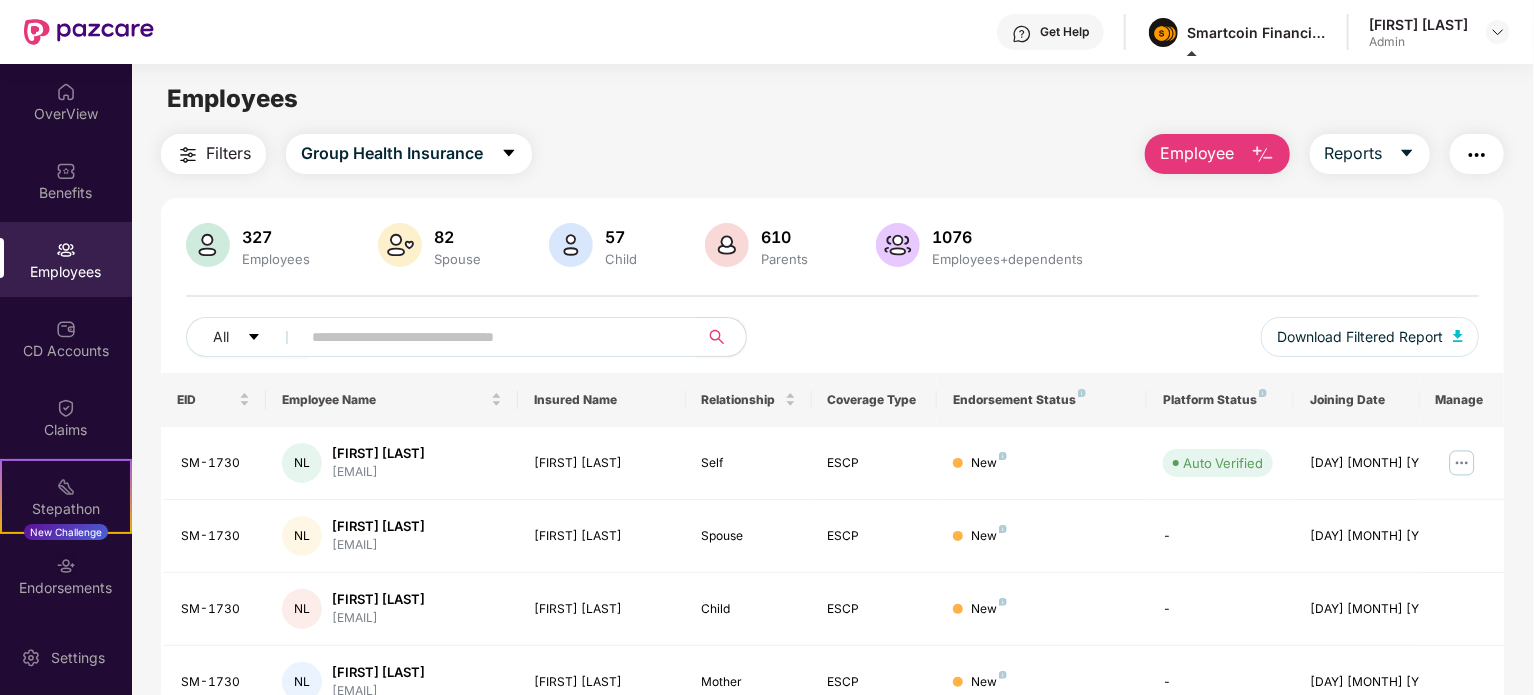 click on "Employee" at bounding box center [1197, 153] 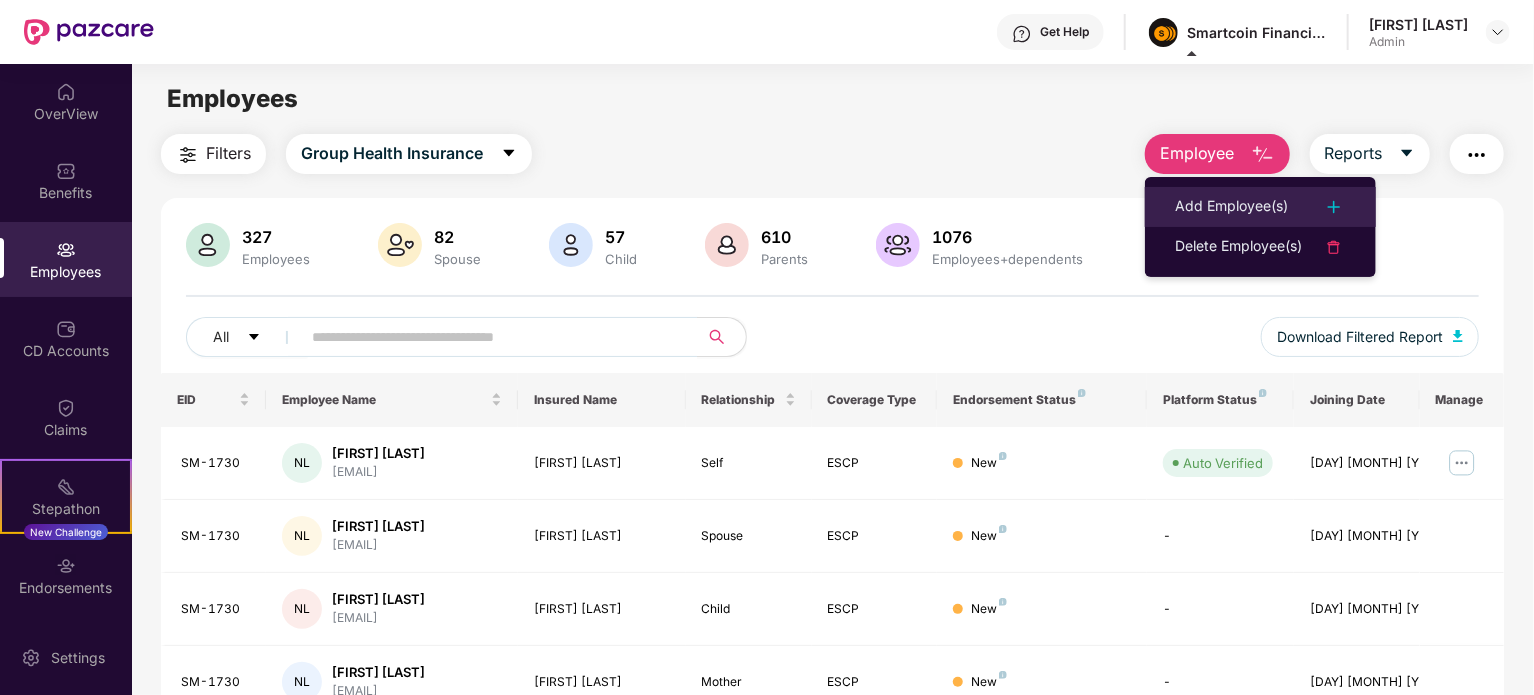 click on "Add Employee(s)" at bounding box center [1231, 207] 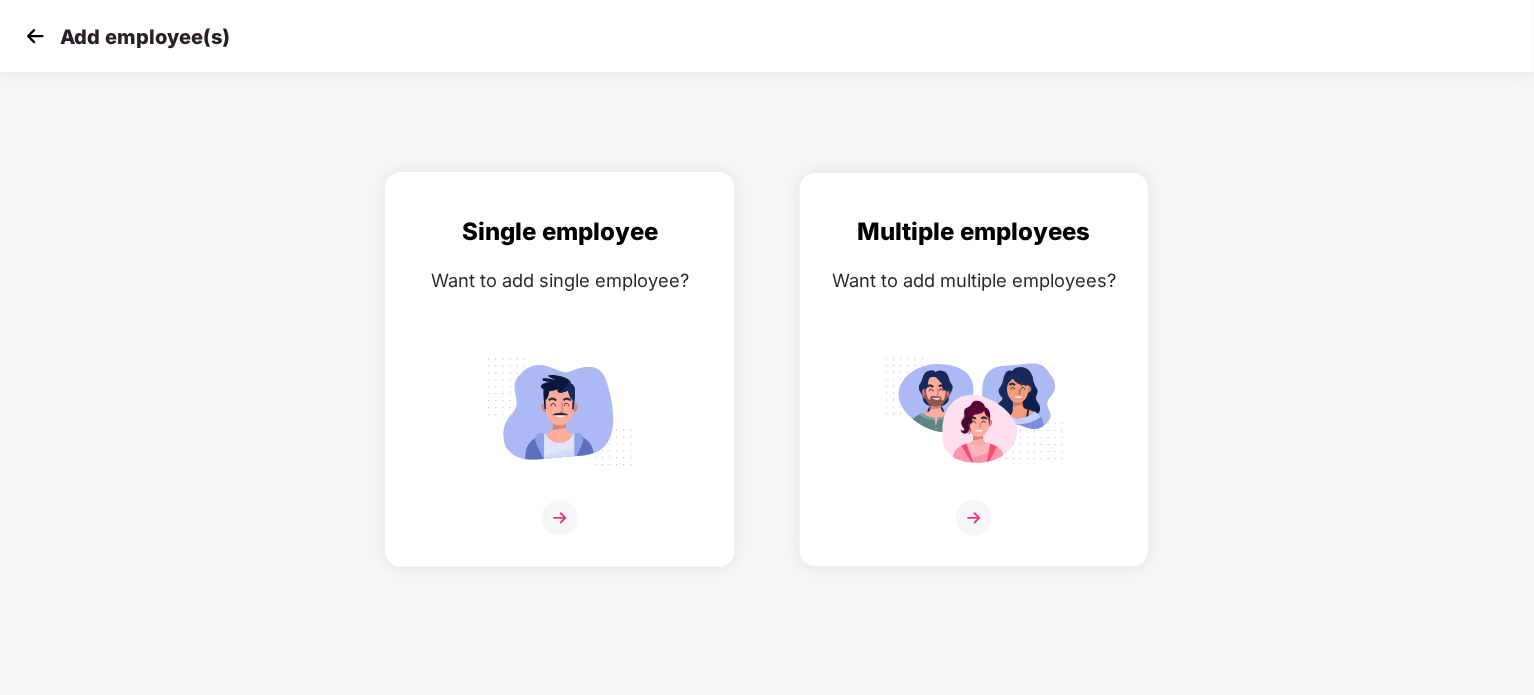 click at bounding box center (560, 411) 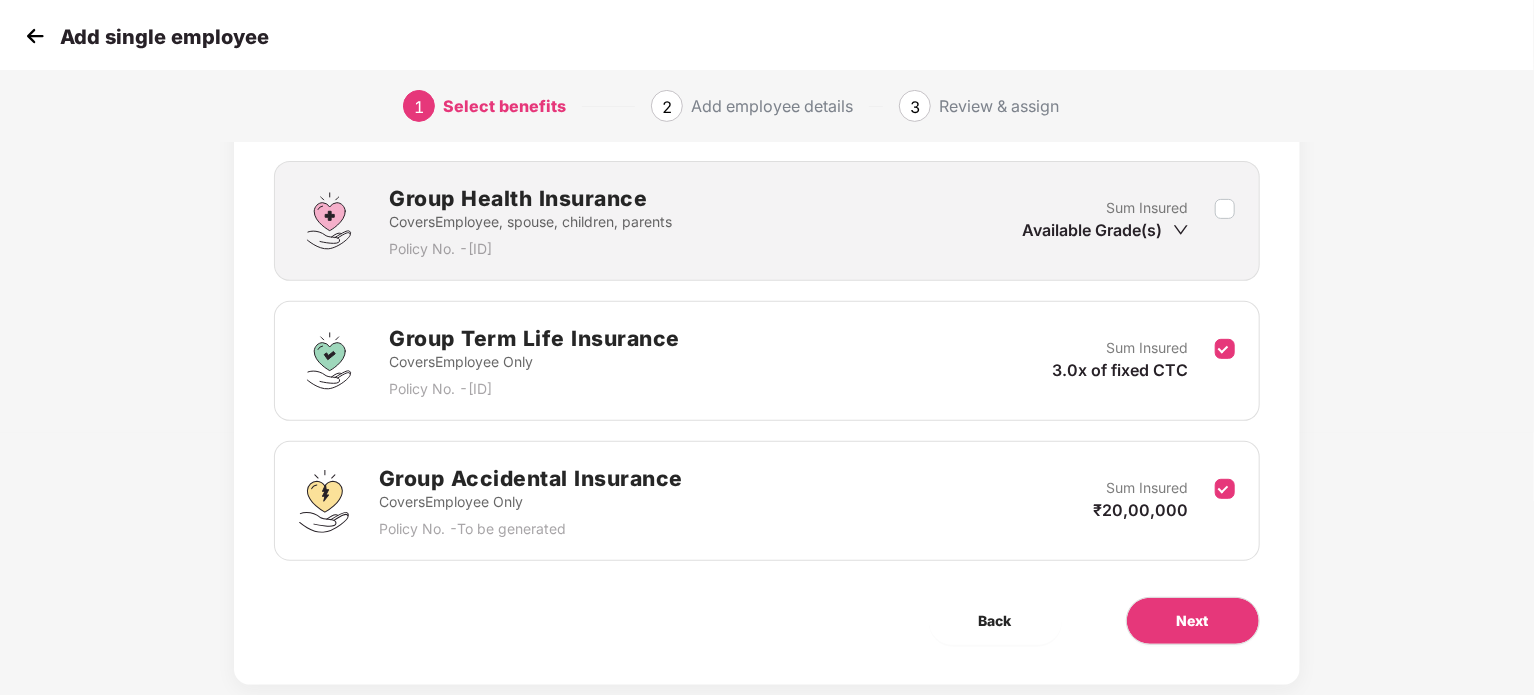 scroll, scrollTop: 300, scrollLeft: 0, axis: vertical 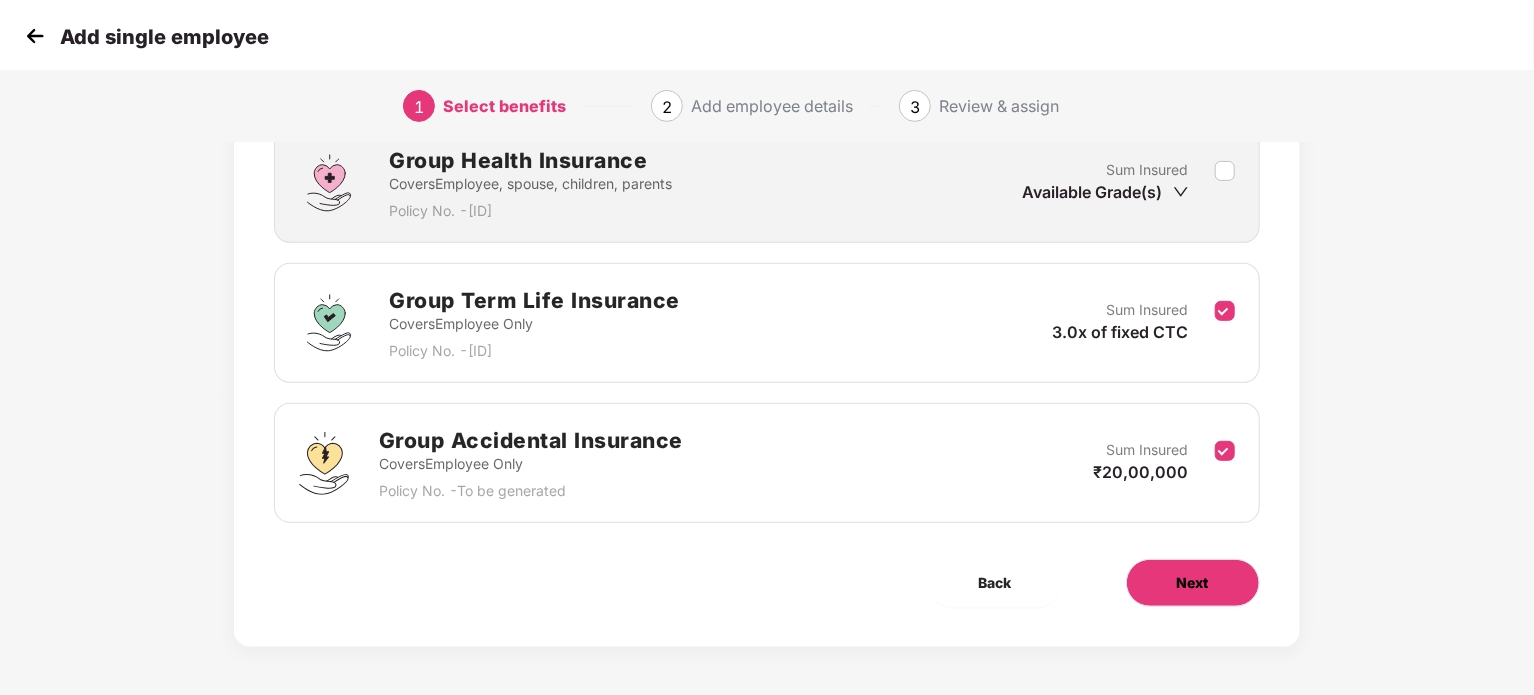 click on "Next" at bounding box center (1193, 583) 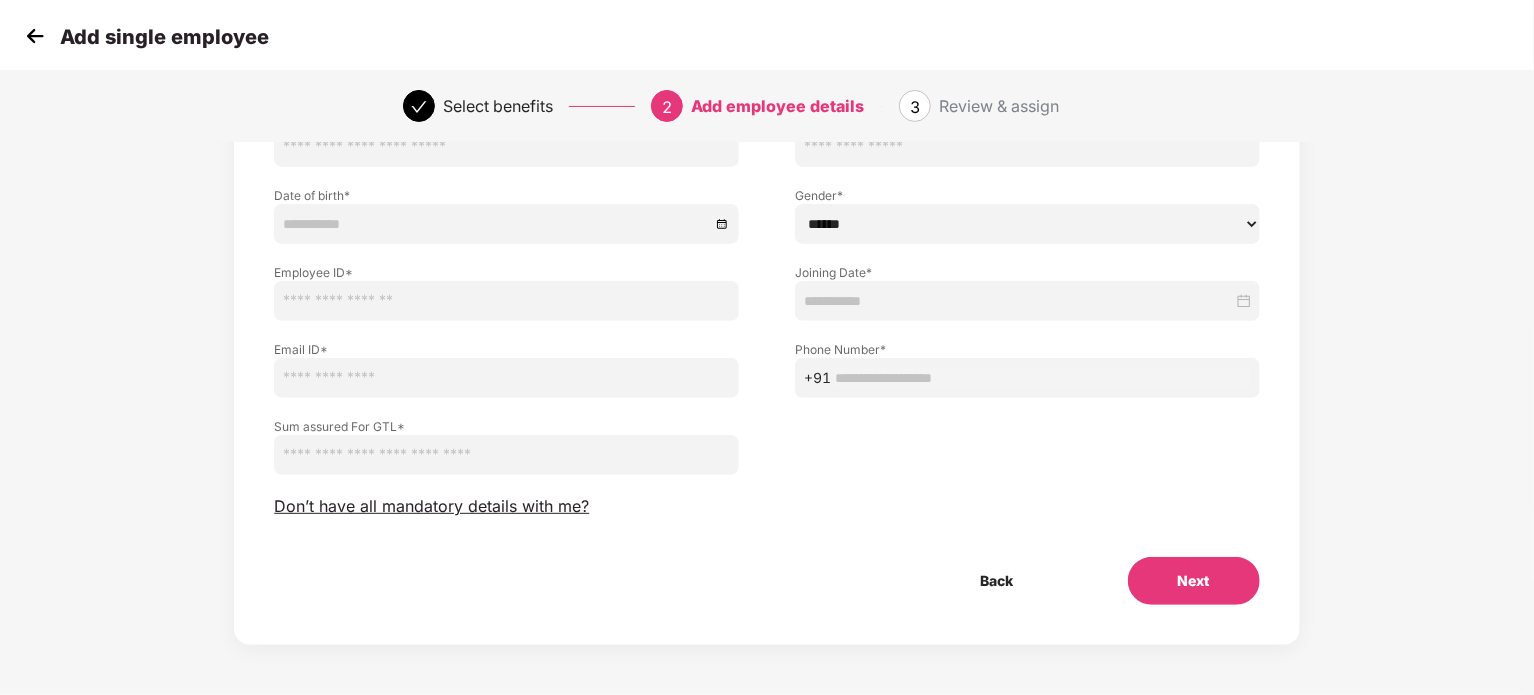 scroll, scrollTop: 0, scrollLeft: 0, axis: both 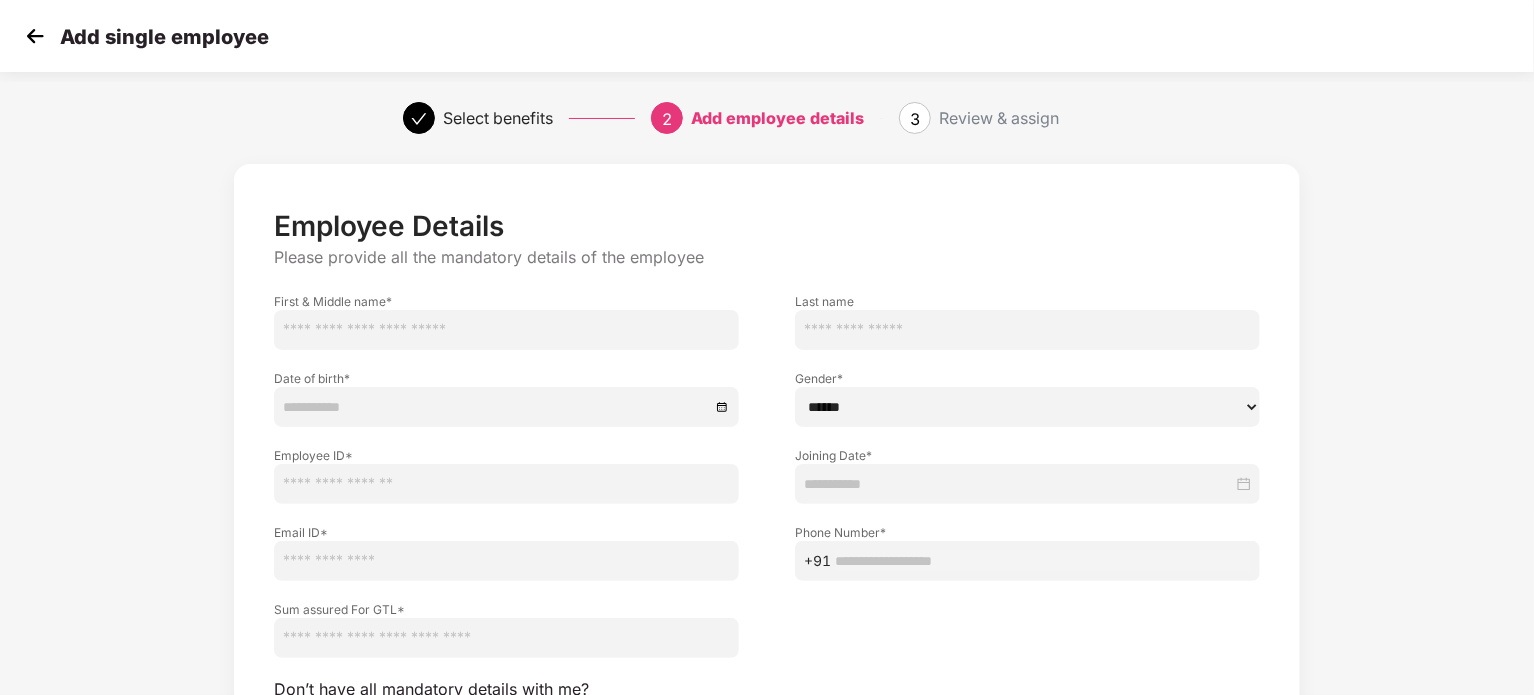 click at bounding box center (506, 330) 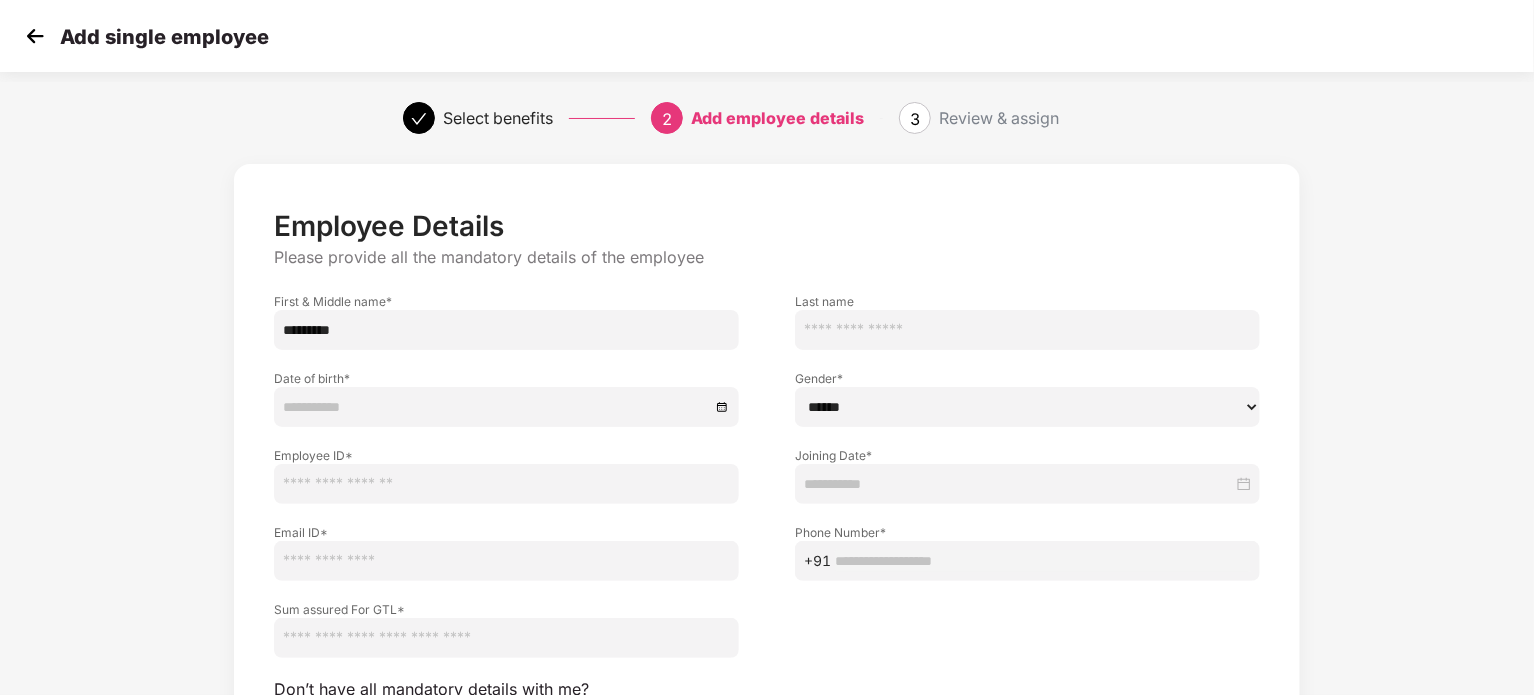 type on "*********" 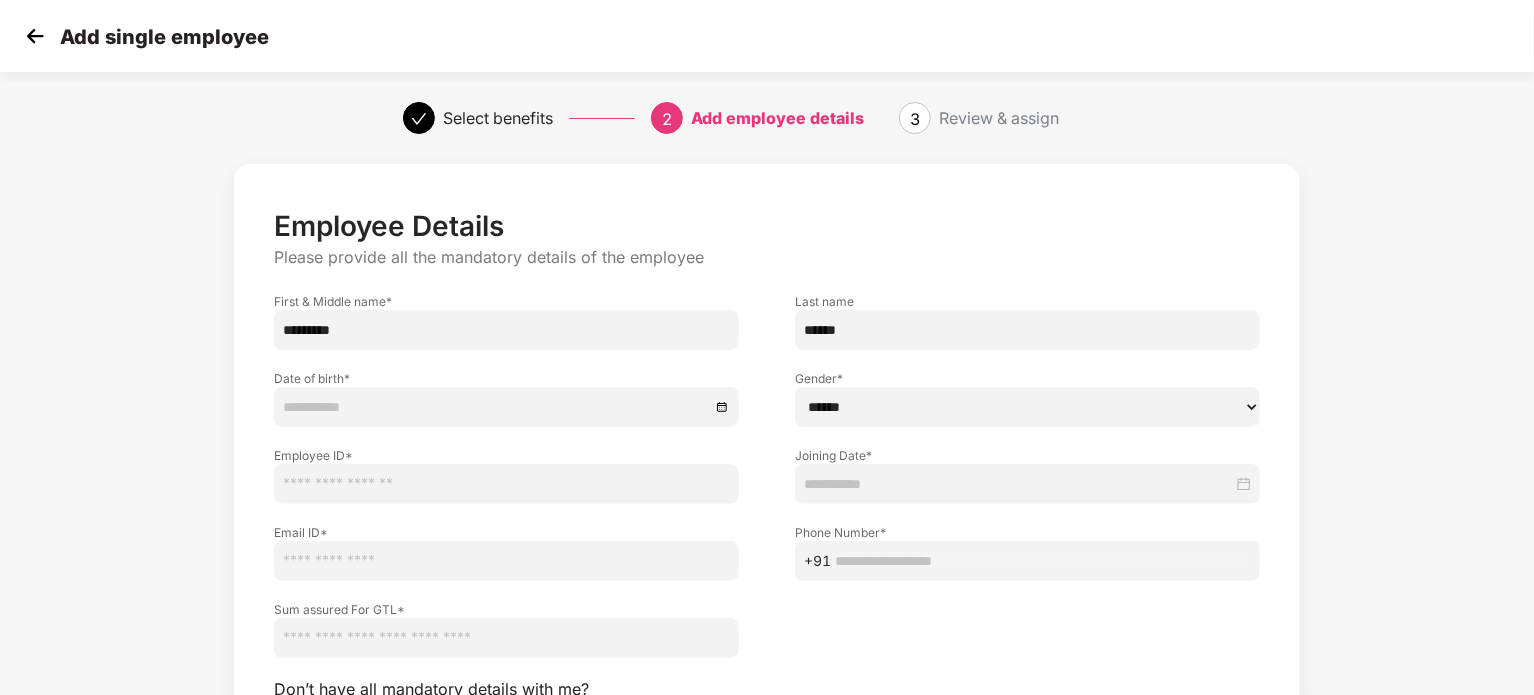 type on "******" 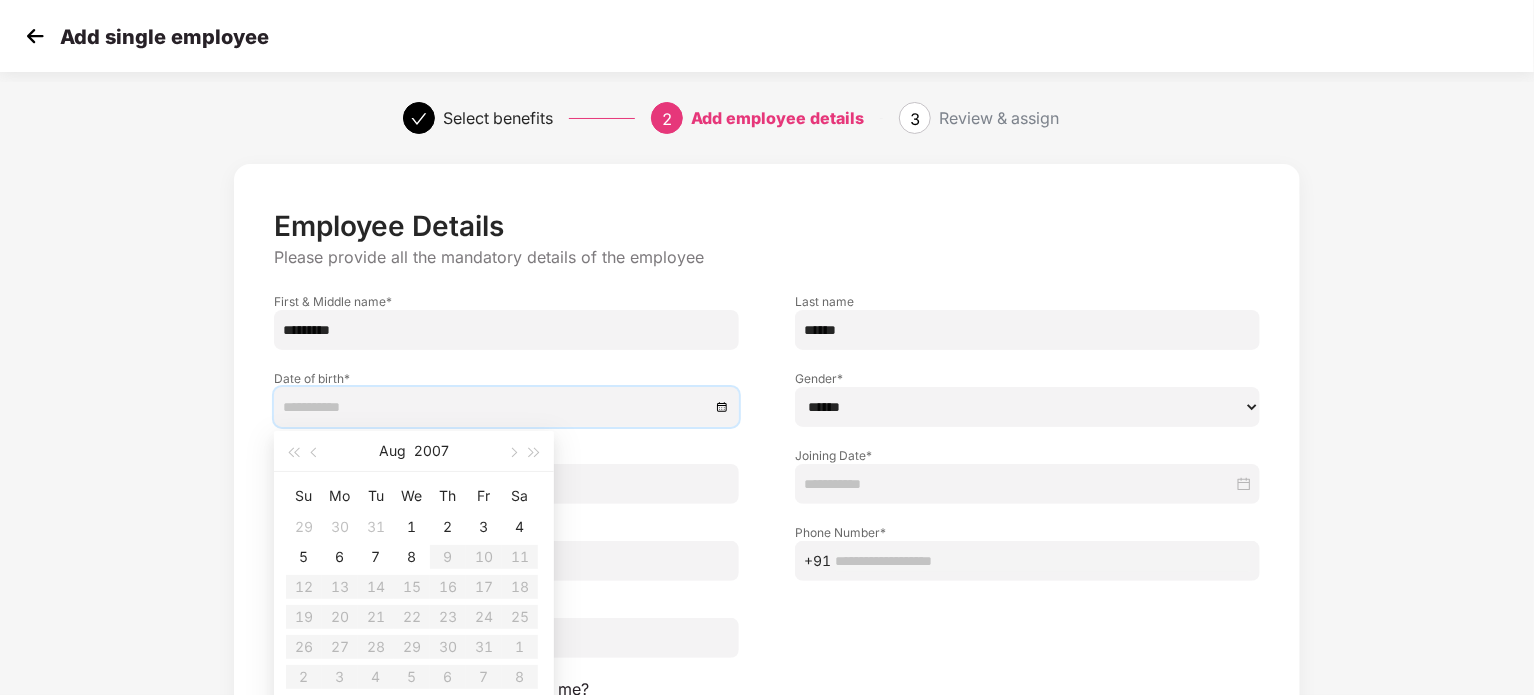click at bounding box center (496, 407) 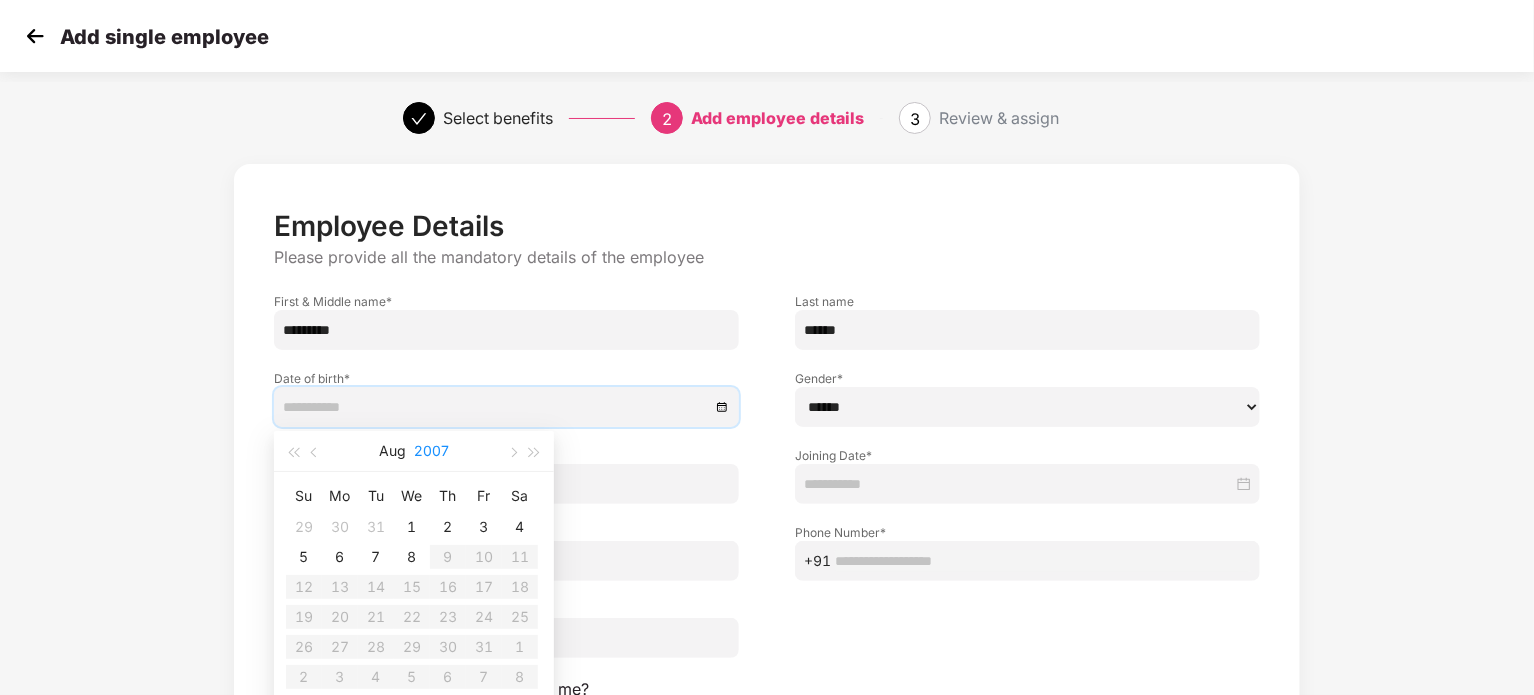 click on "2007" at bounding box center [431, 451] 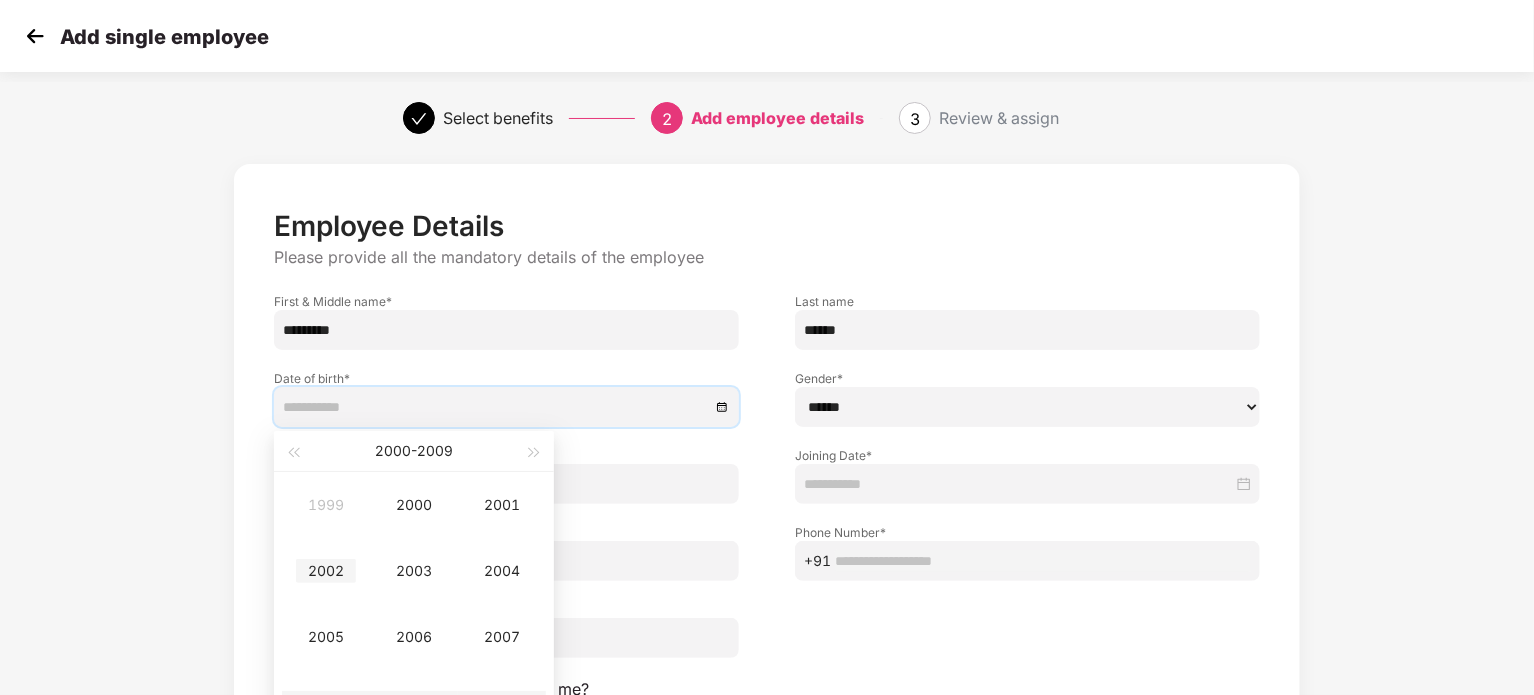 type on "**********" 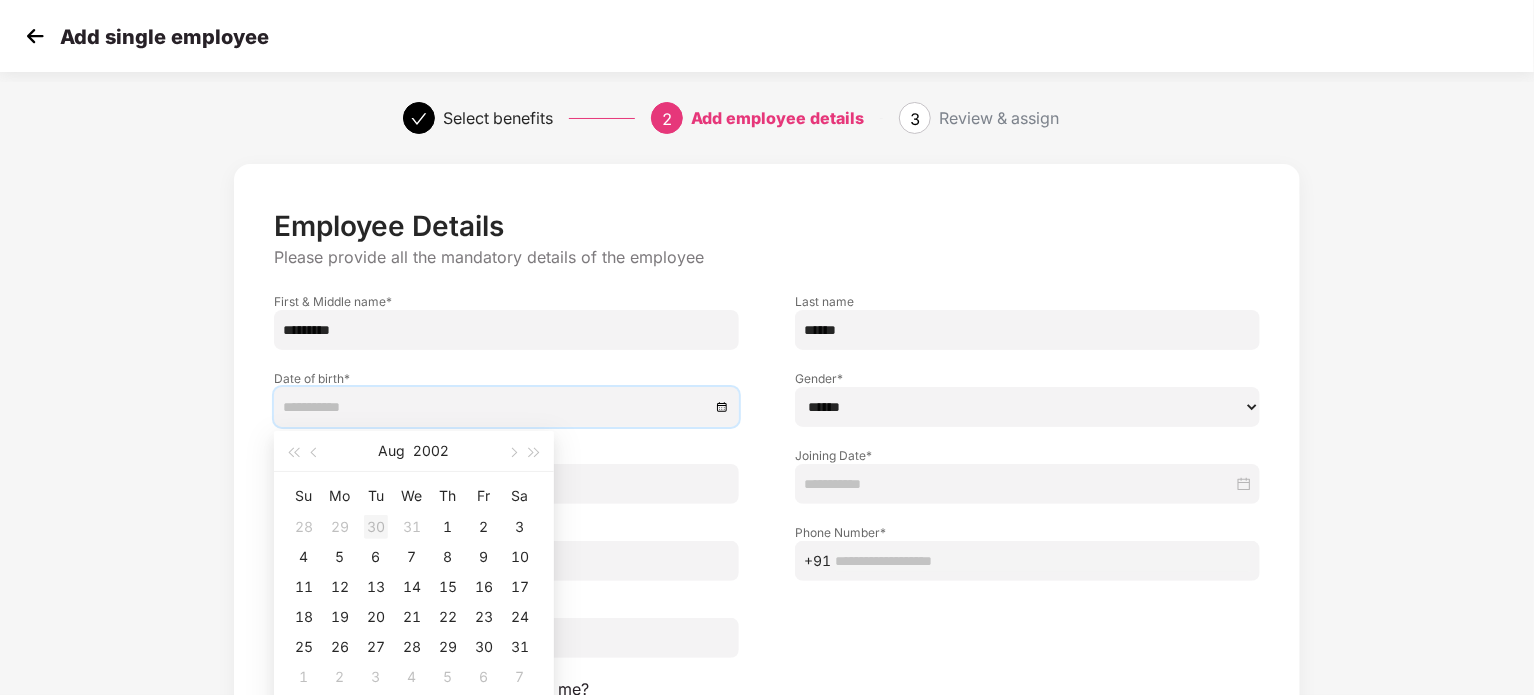 type on "**********" 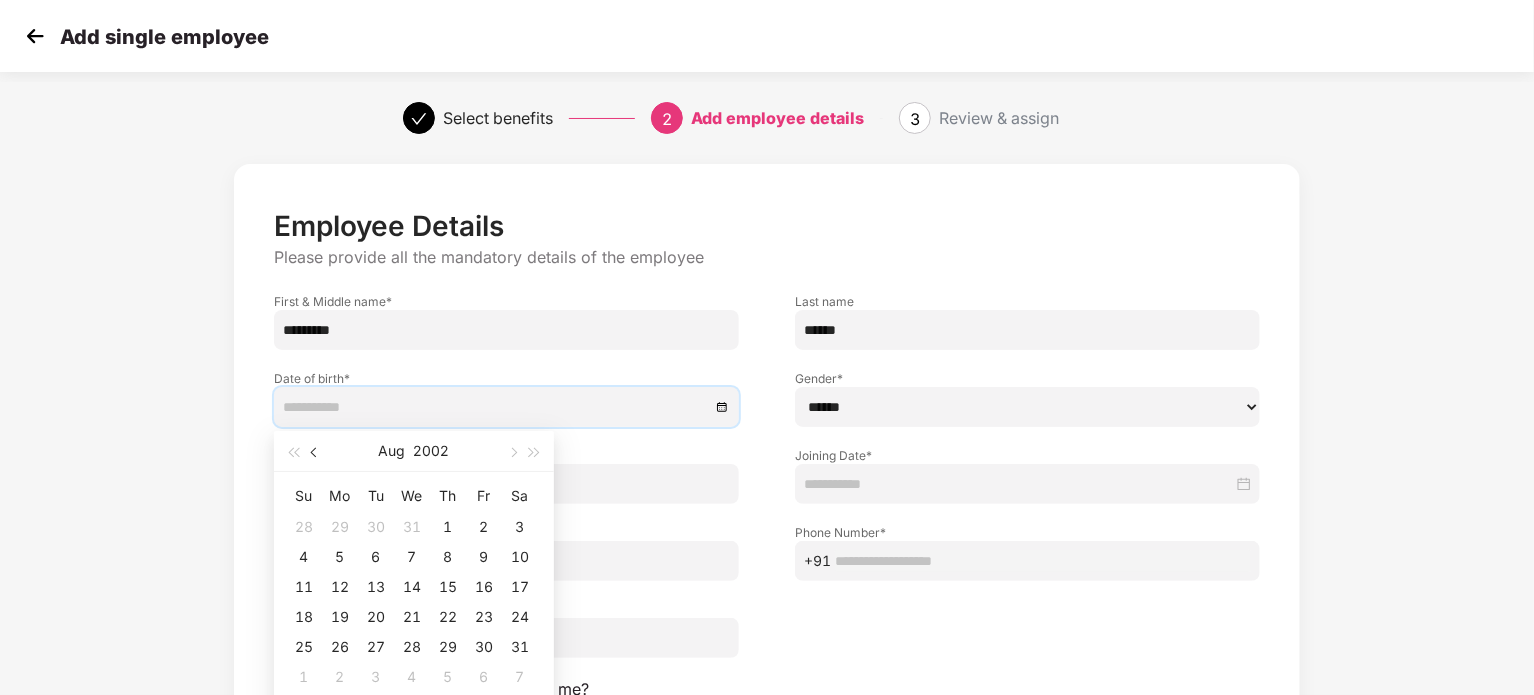 click at bounding box center [316, 453] 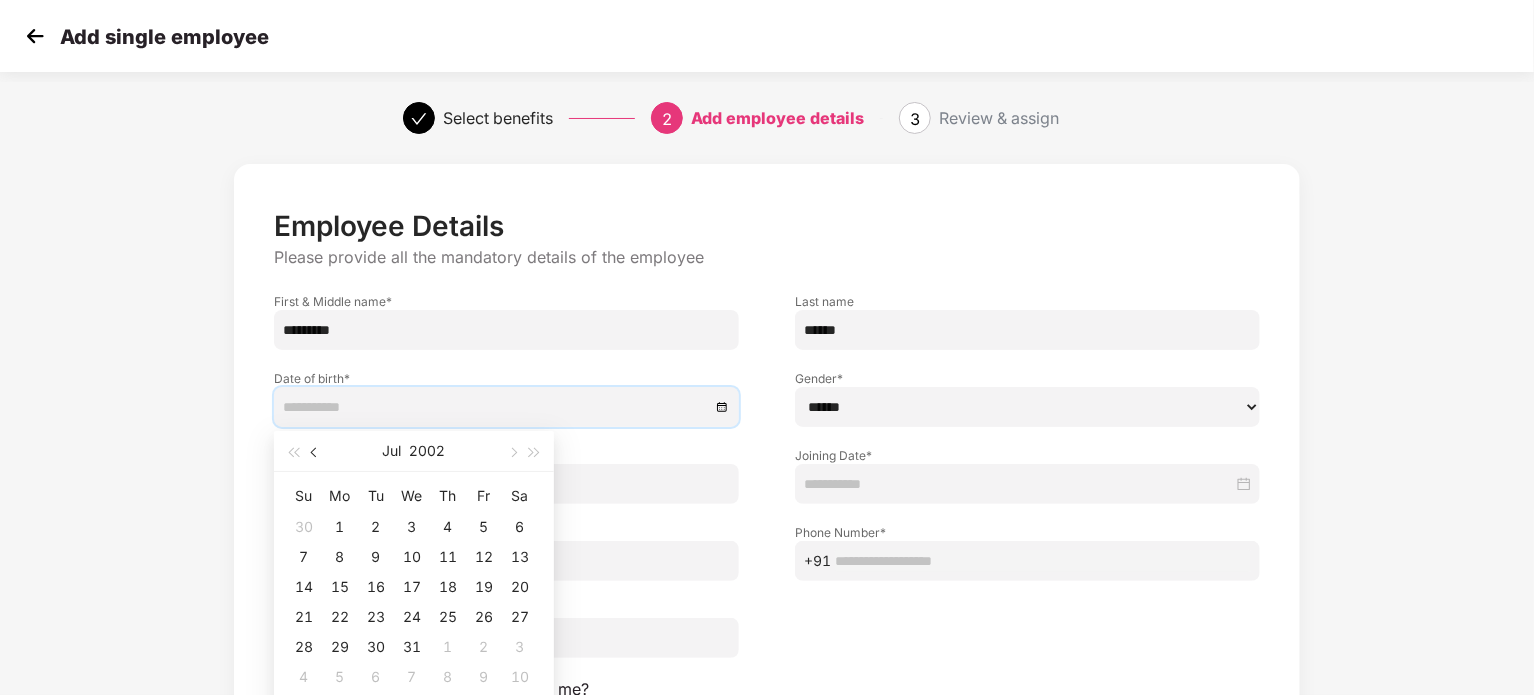 click at bounding box center [316, 453] 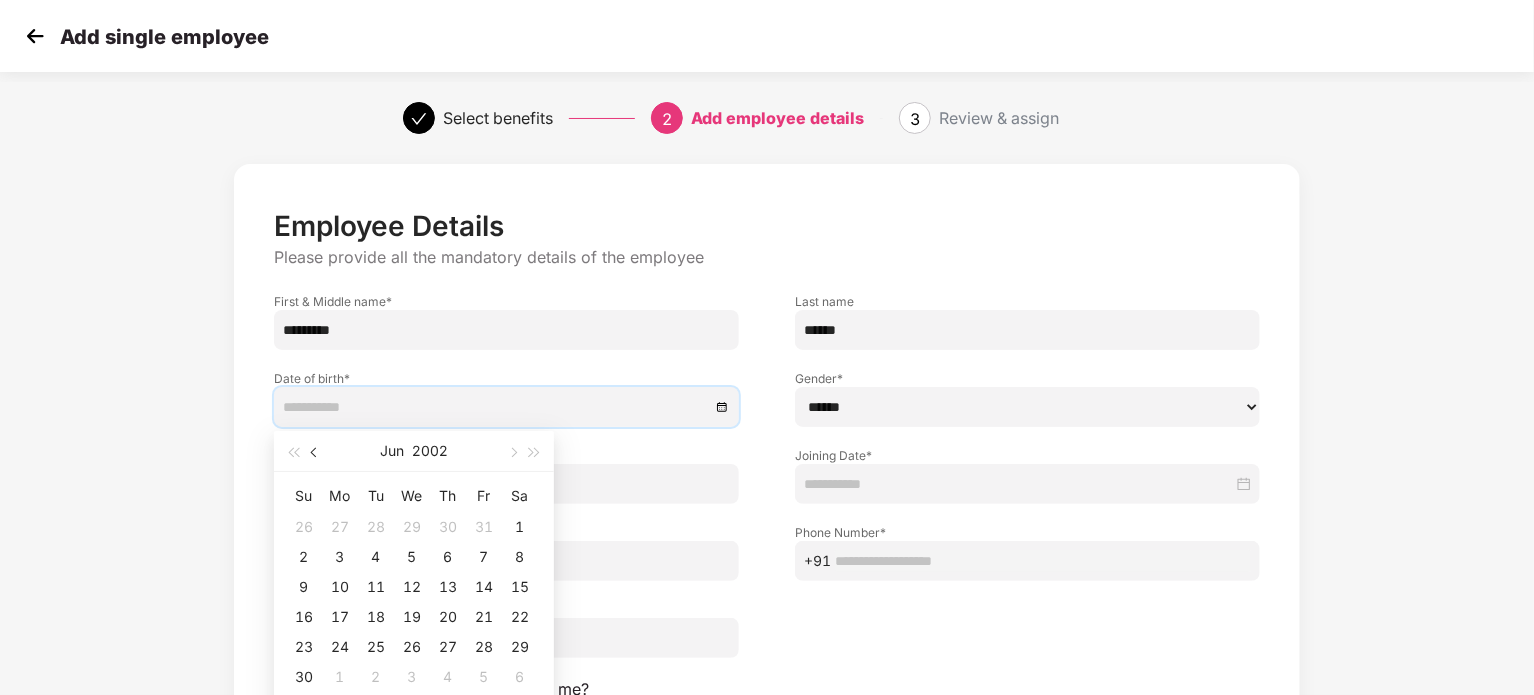 click at bounding box center [316, 453] 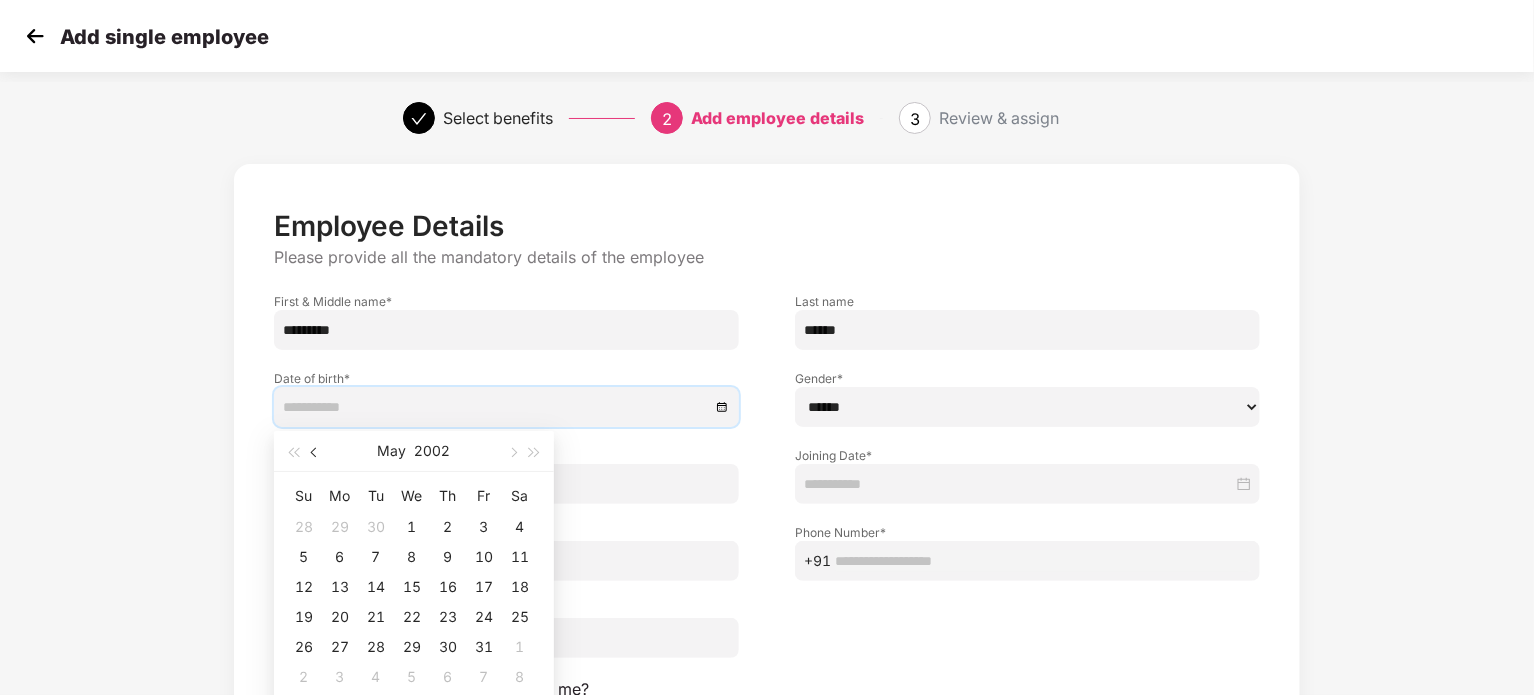 click at bounding box center [316, 453] 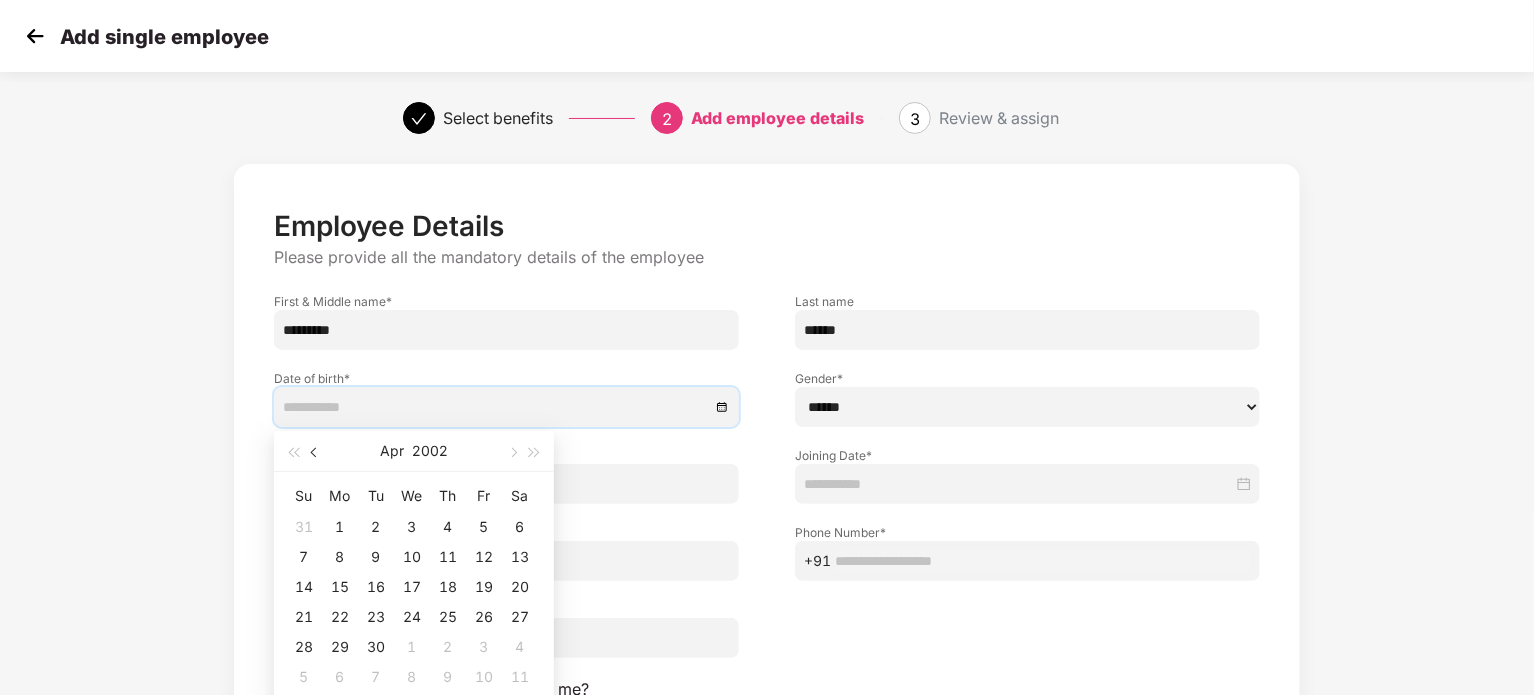 click at bounding box center (316, 453) 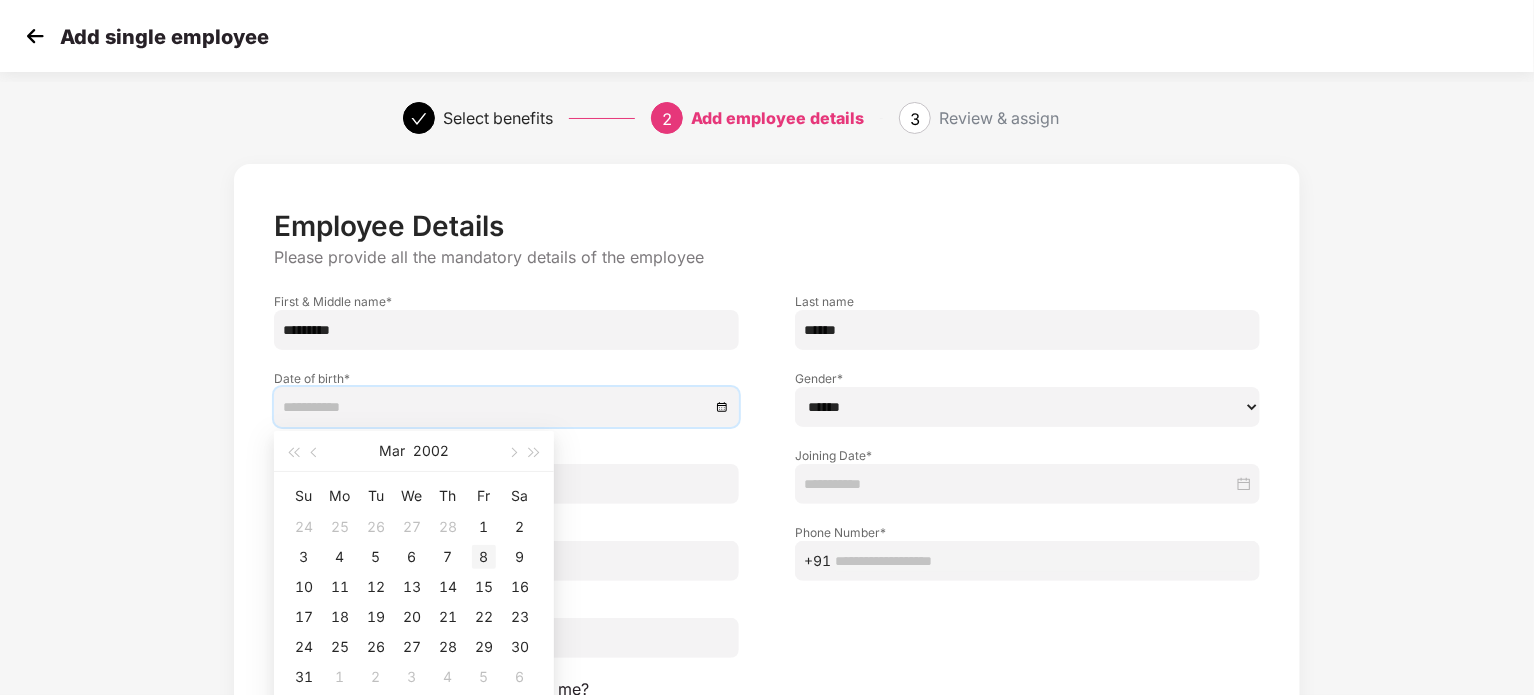 type on "**********" 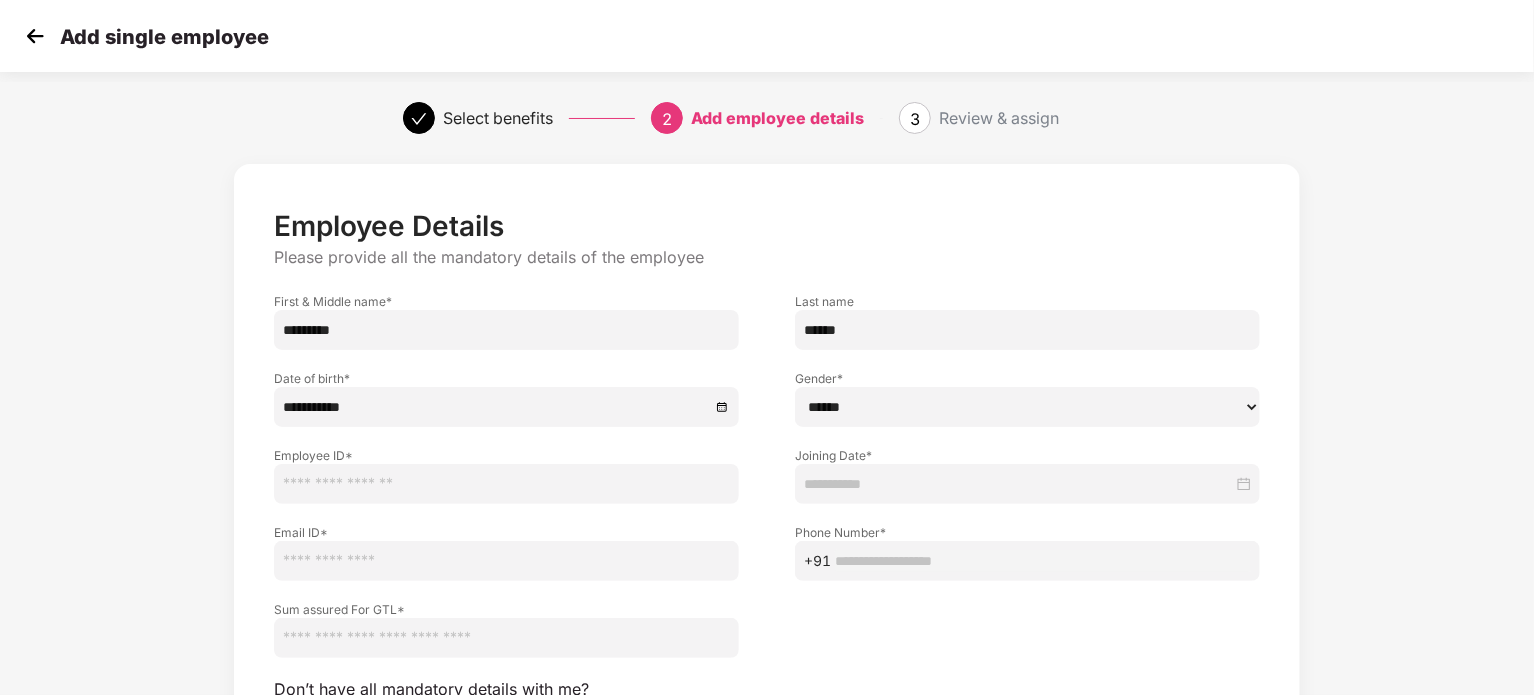 click on "****** **** ******" at bounding box center [1027, 407] 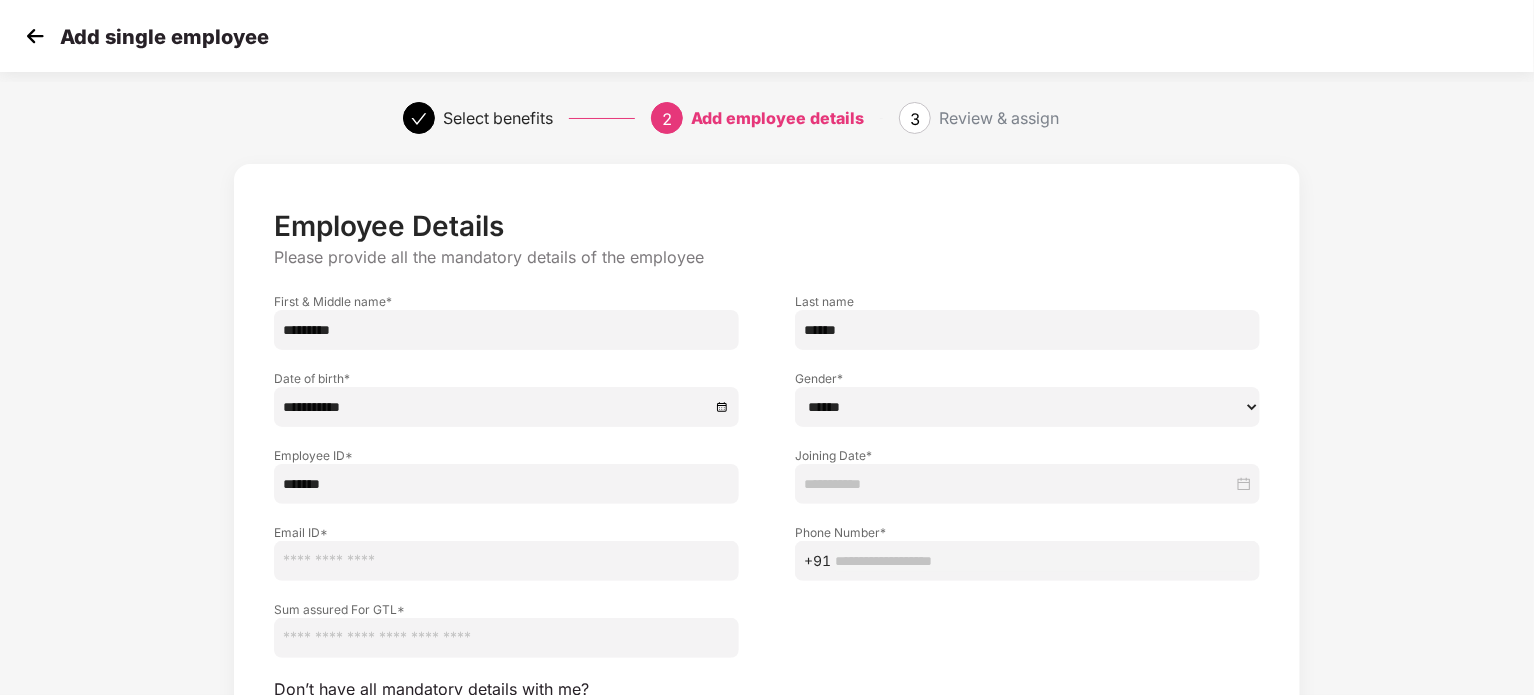 type on "*******" 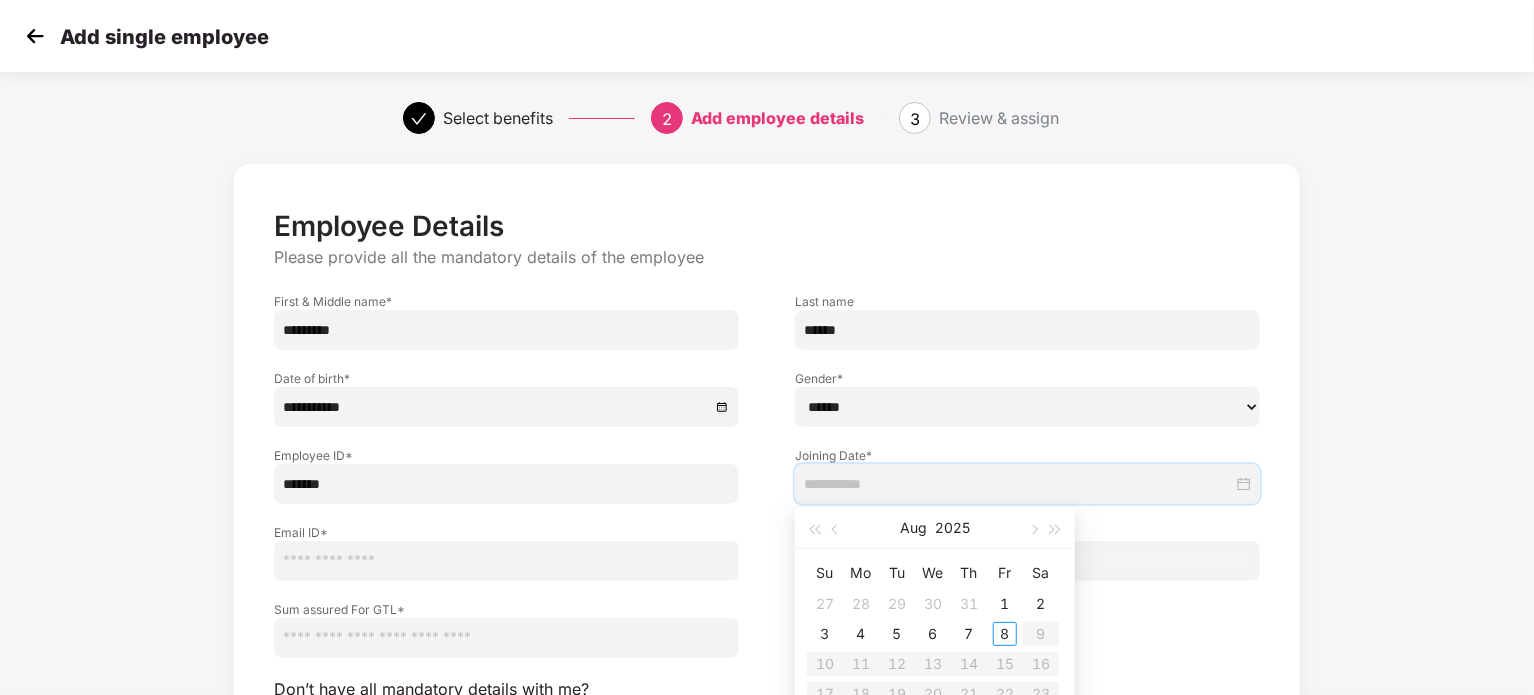 click at bounding box center [1018, 484] 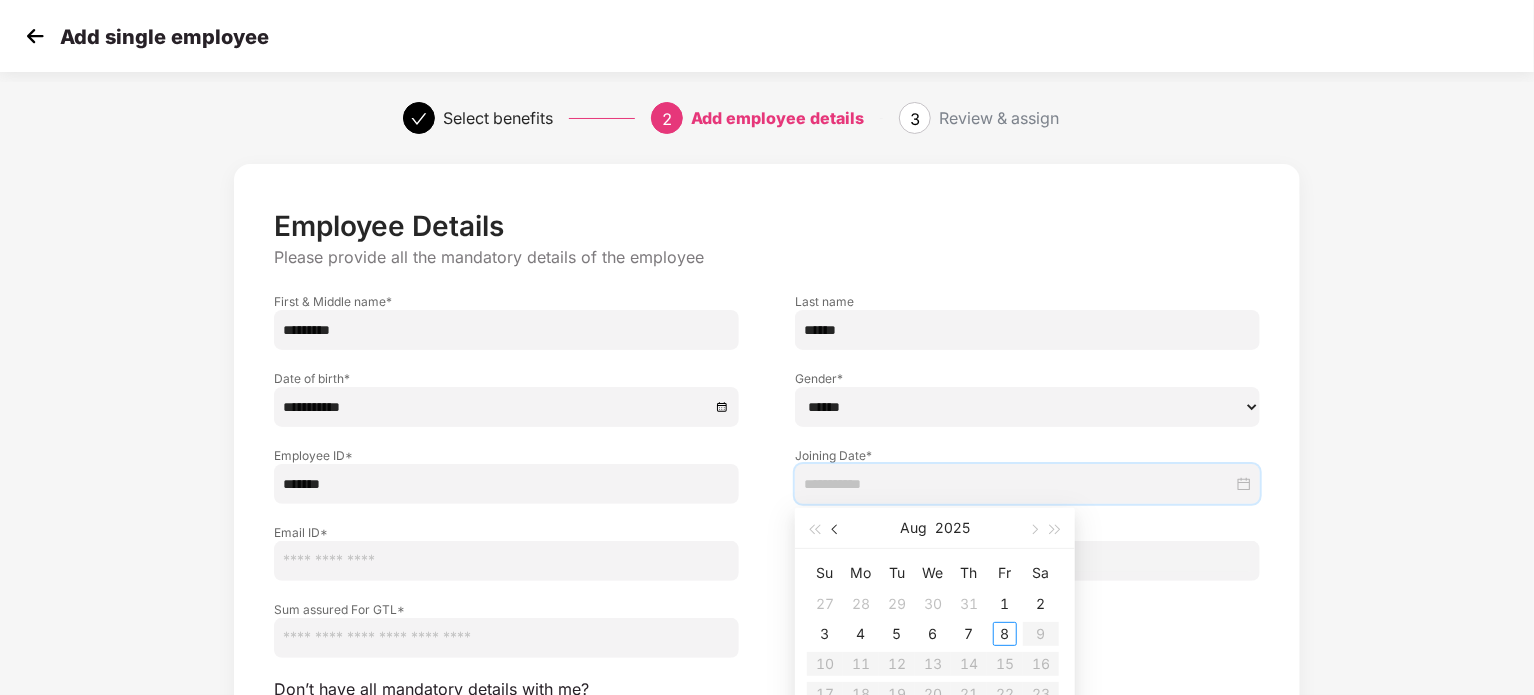 click at bounding box center (836, 528) 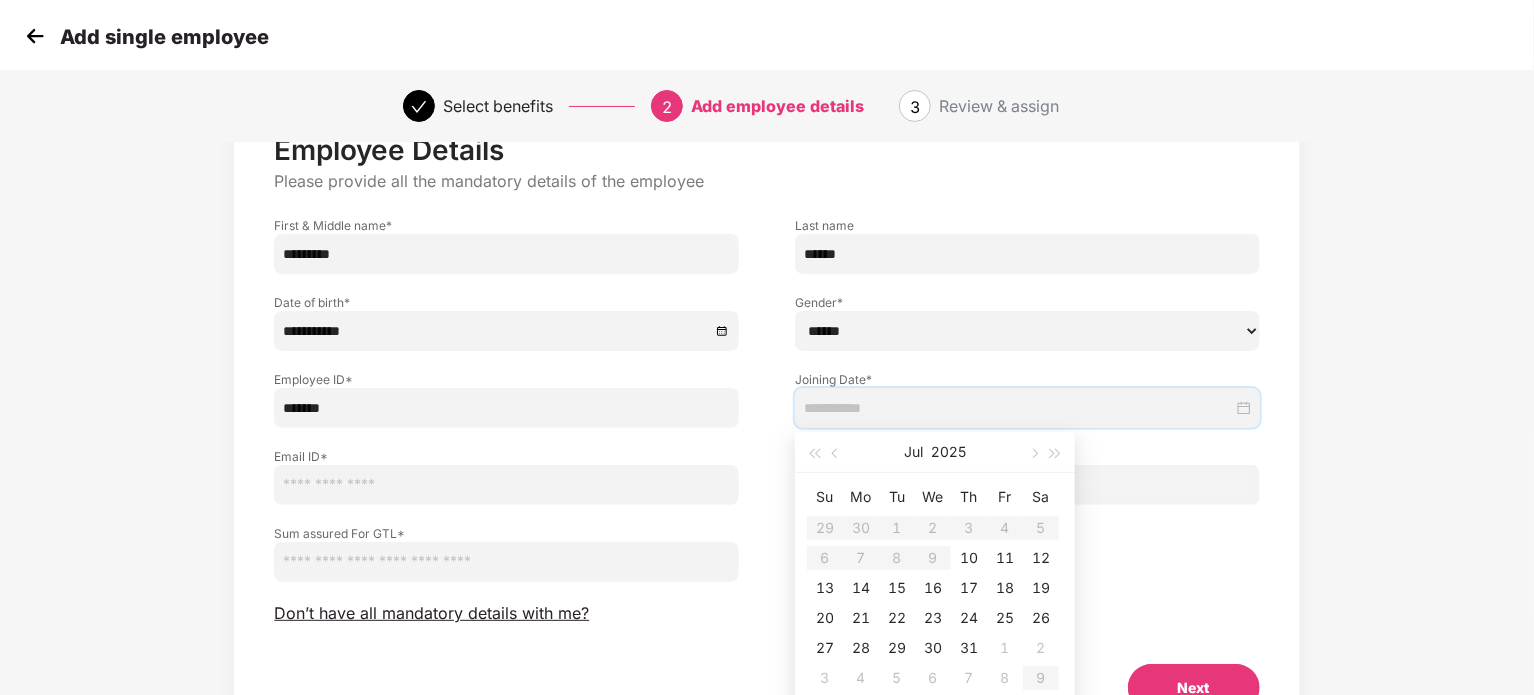scroll, scrollTop: 84, scrollLeft: 0, axis: vertical 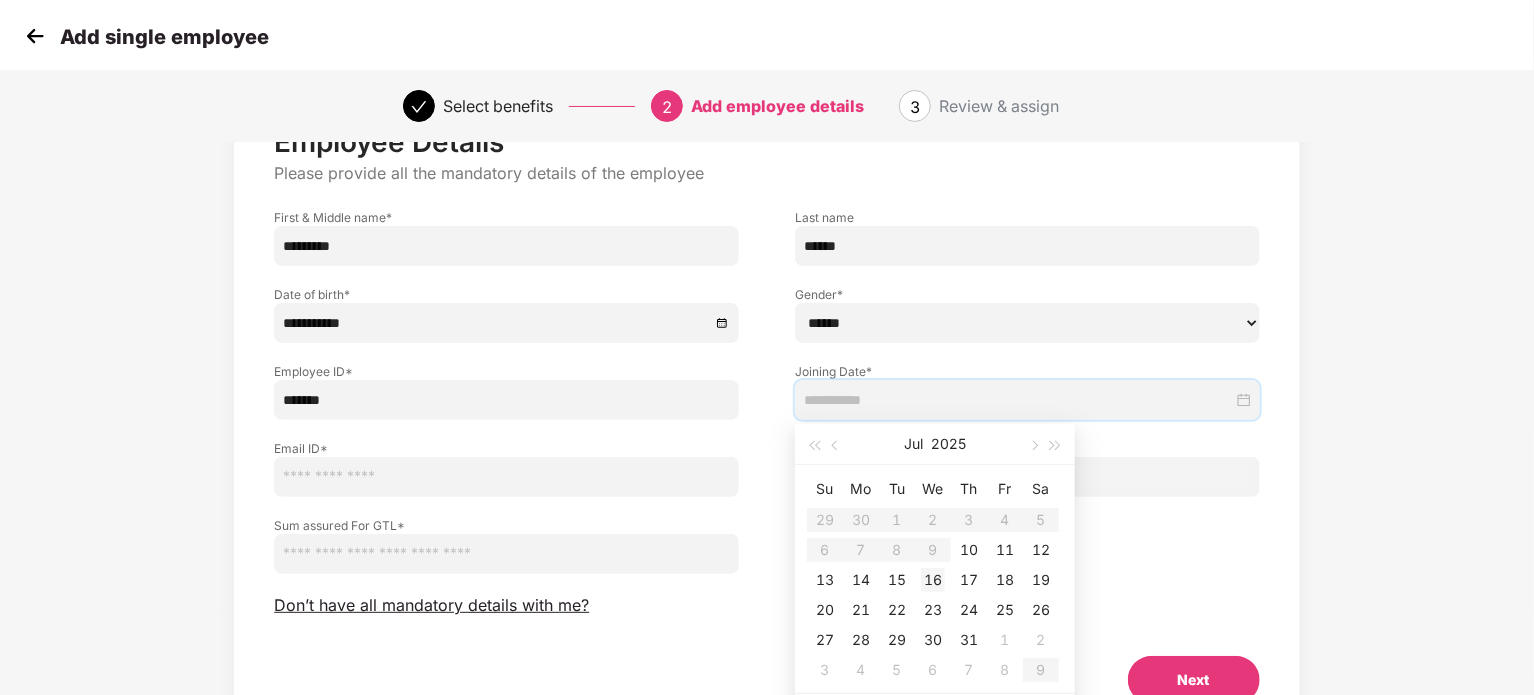 type on "**********" 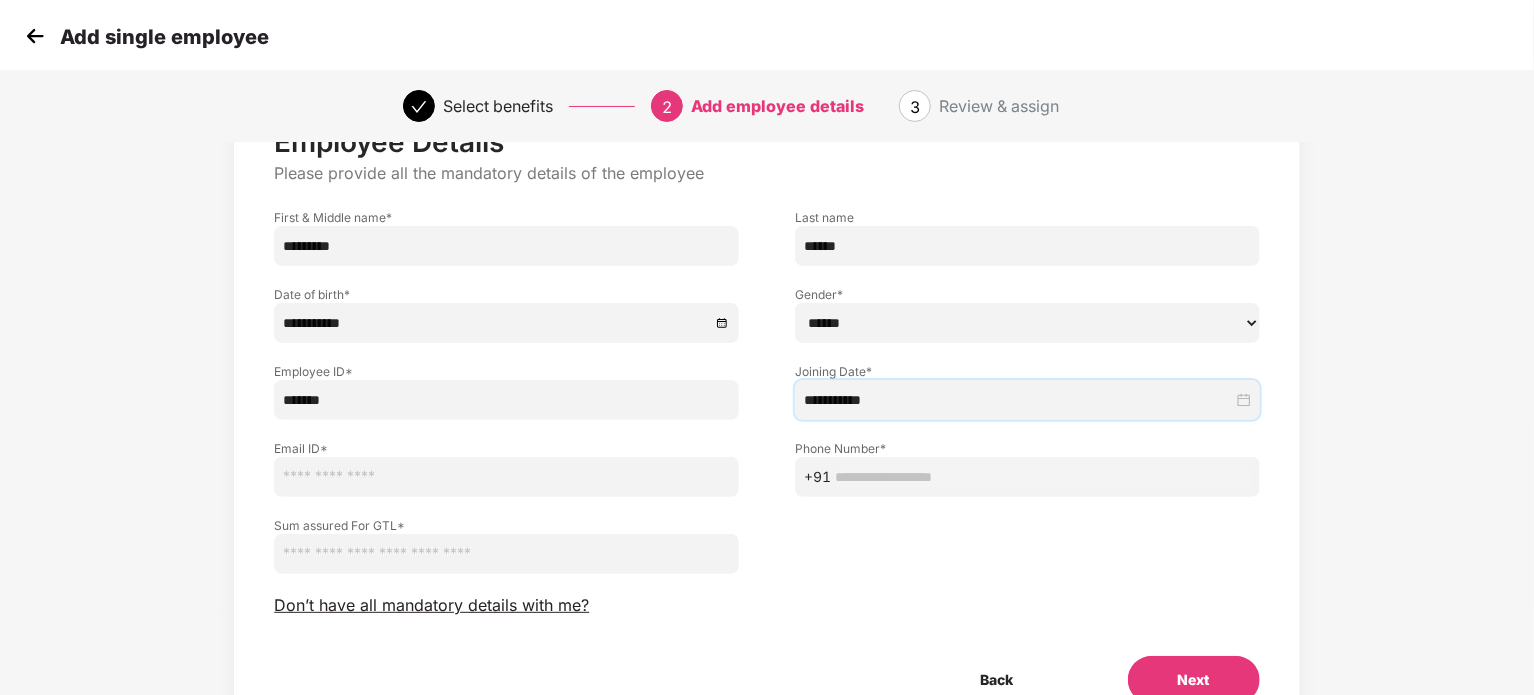 click at bounding box center (506, 477) 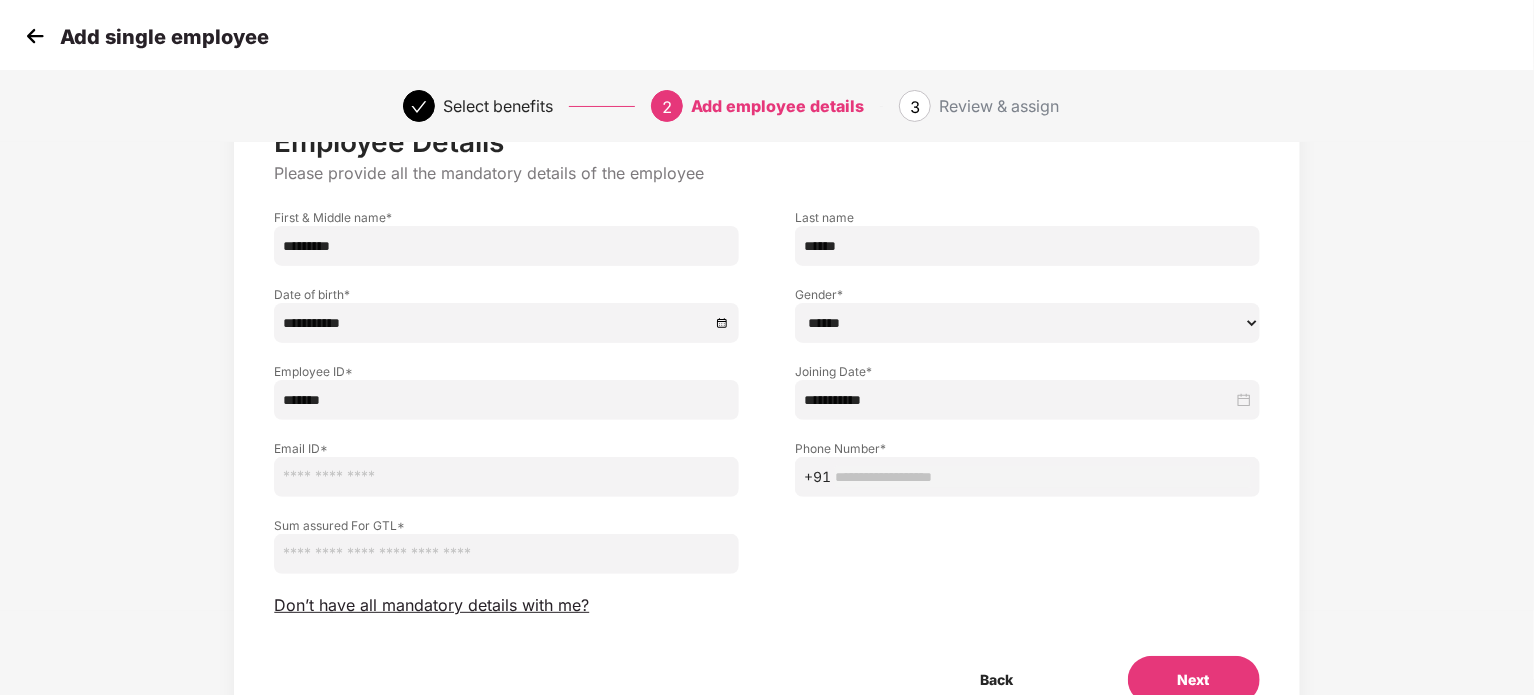 paste on "**********" 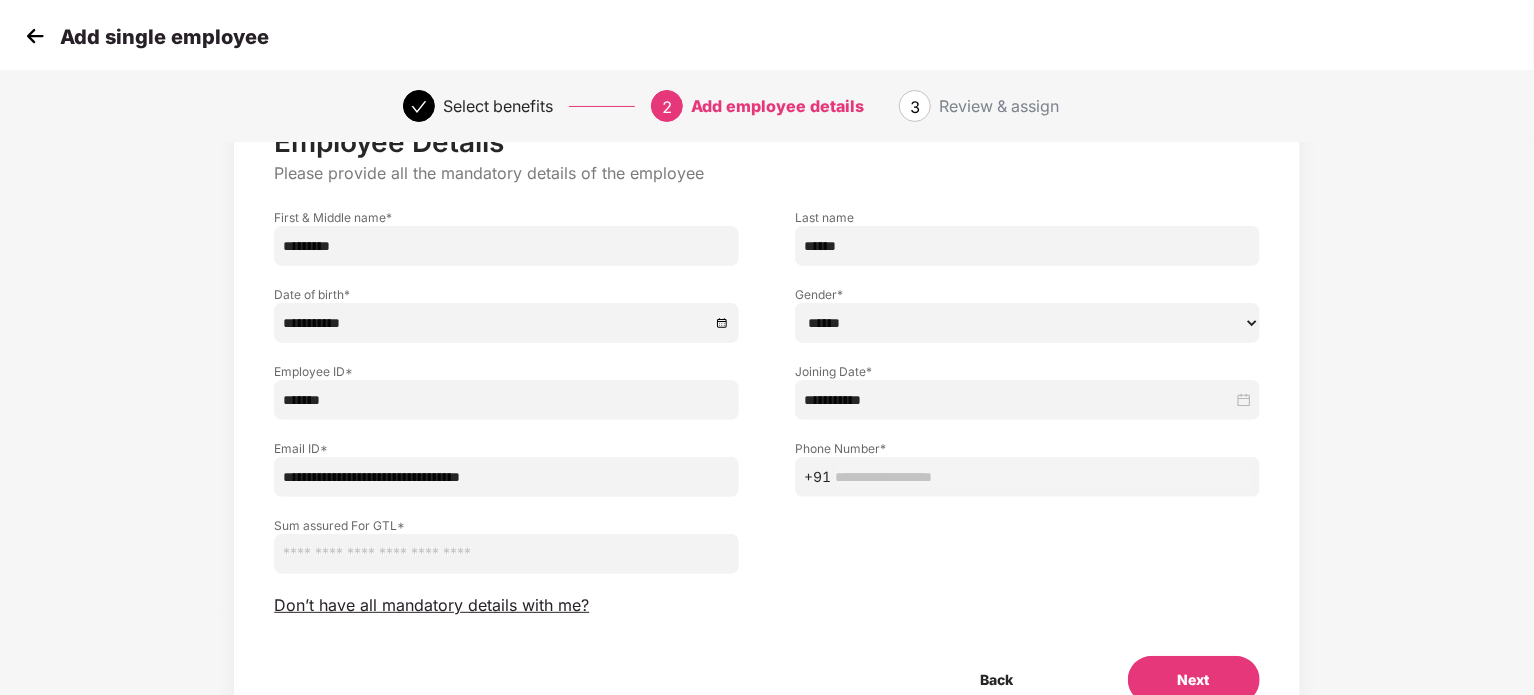 type on "**********" 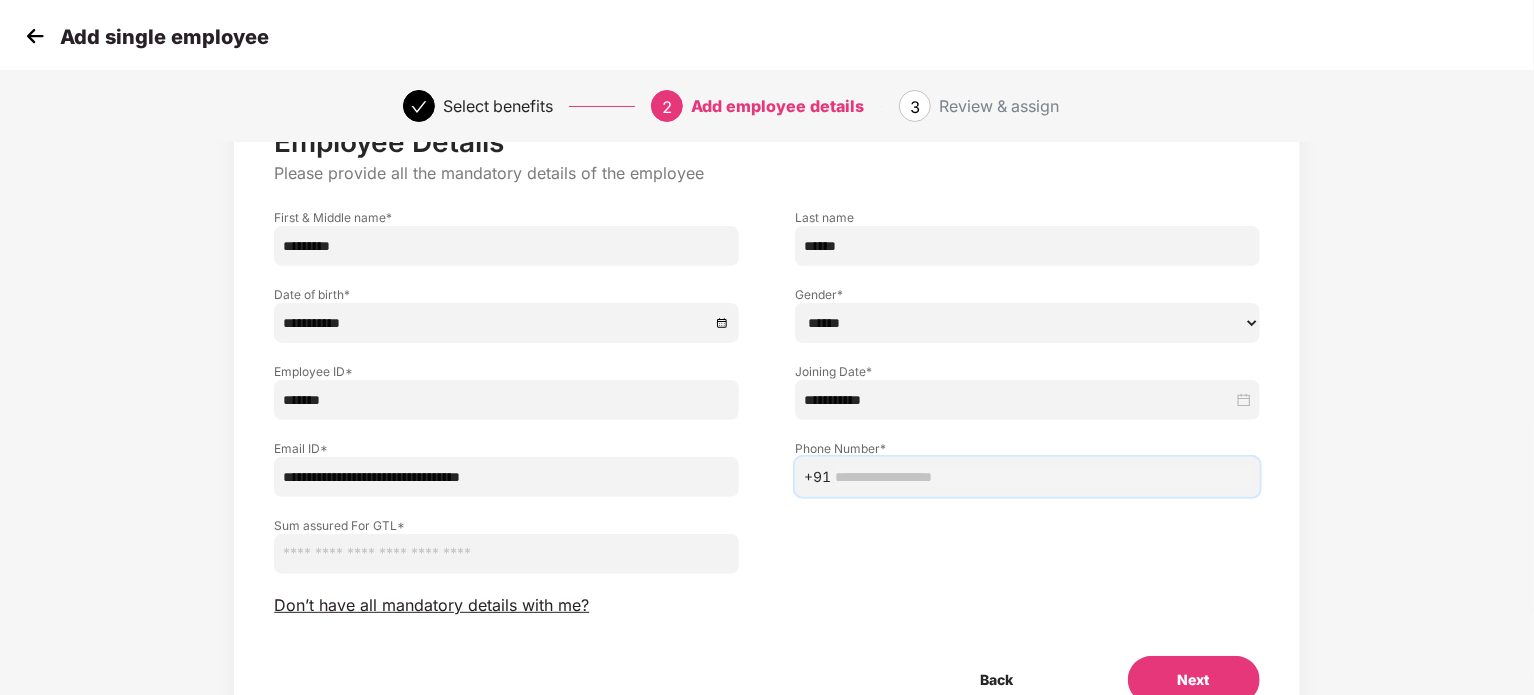 click at bounding box center (1043, 477) 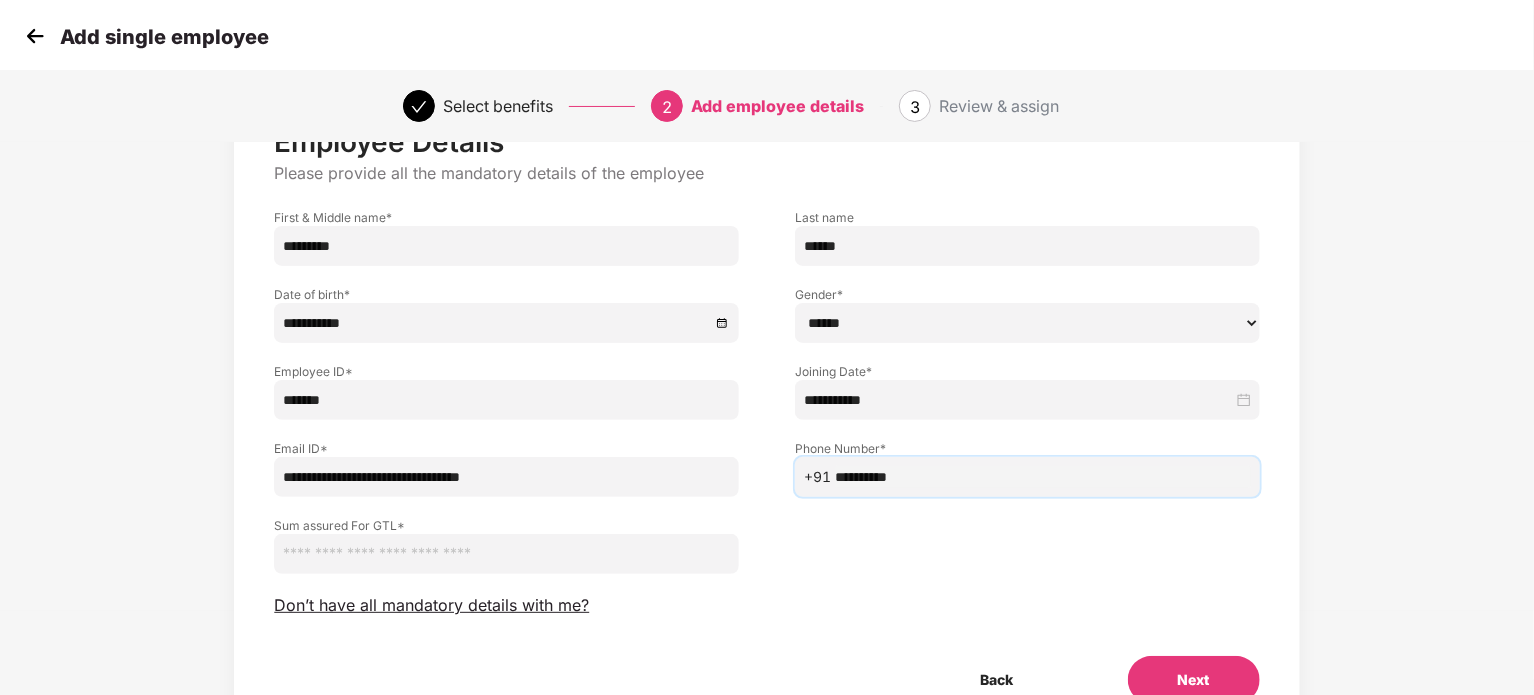 type on "**********" 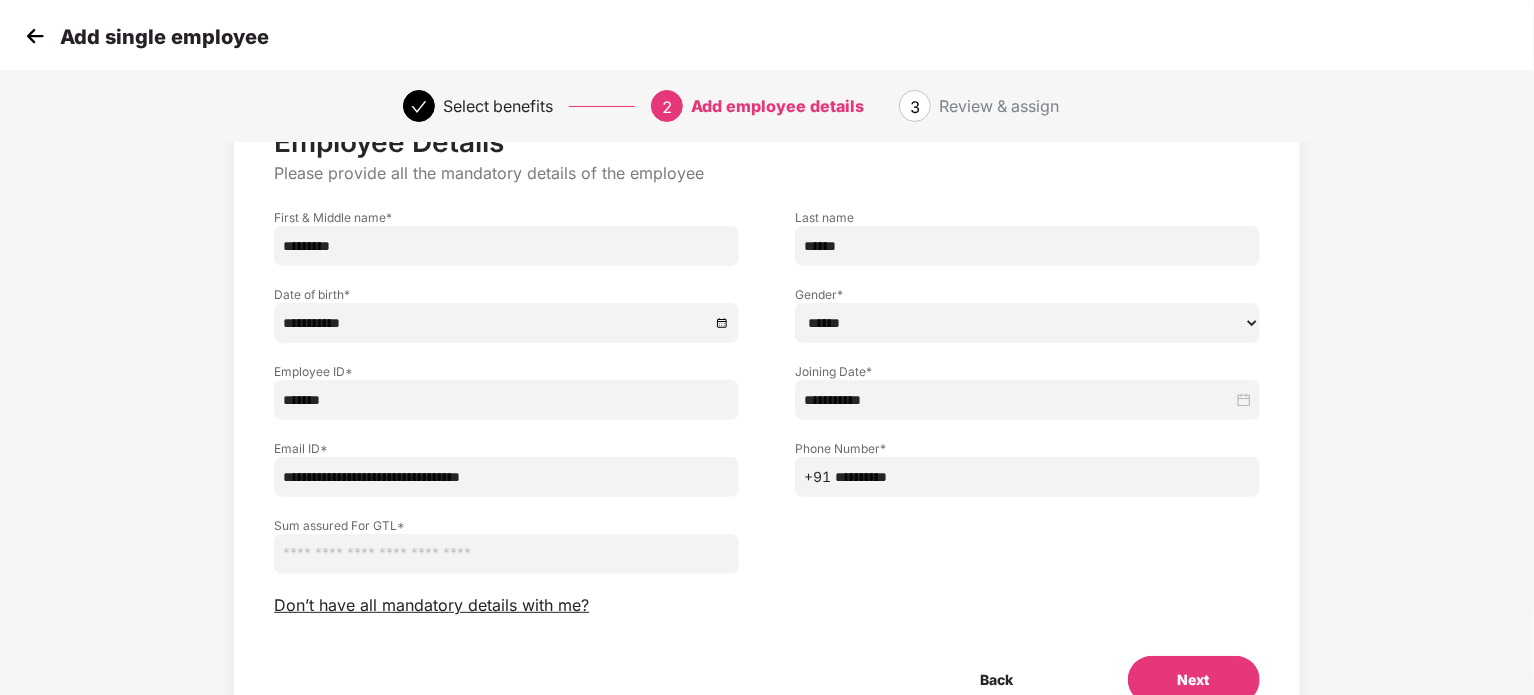 click at bounding box center (506, 554) 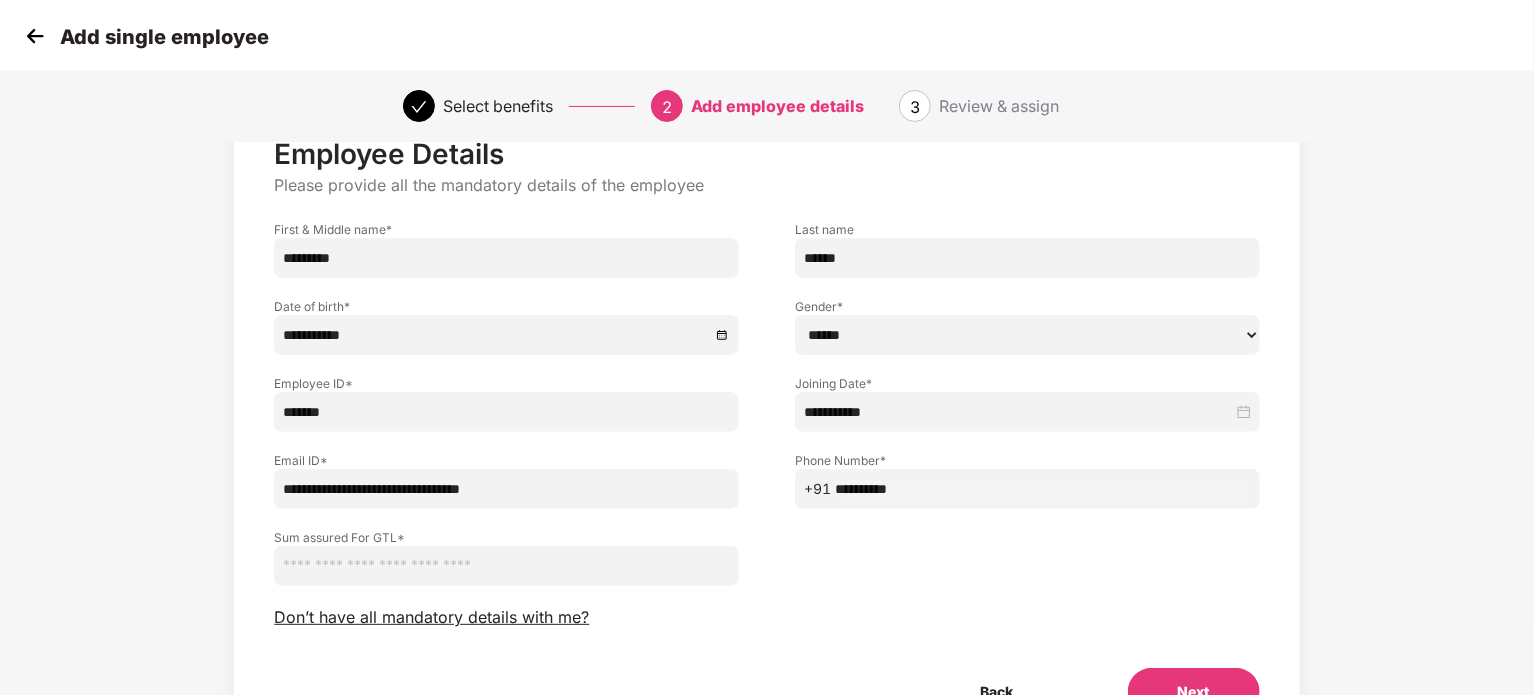 scroll, scrollTop: 0, scrollLeft: 0, axis: both 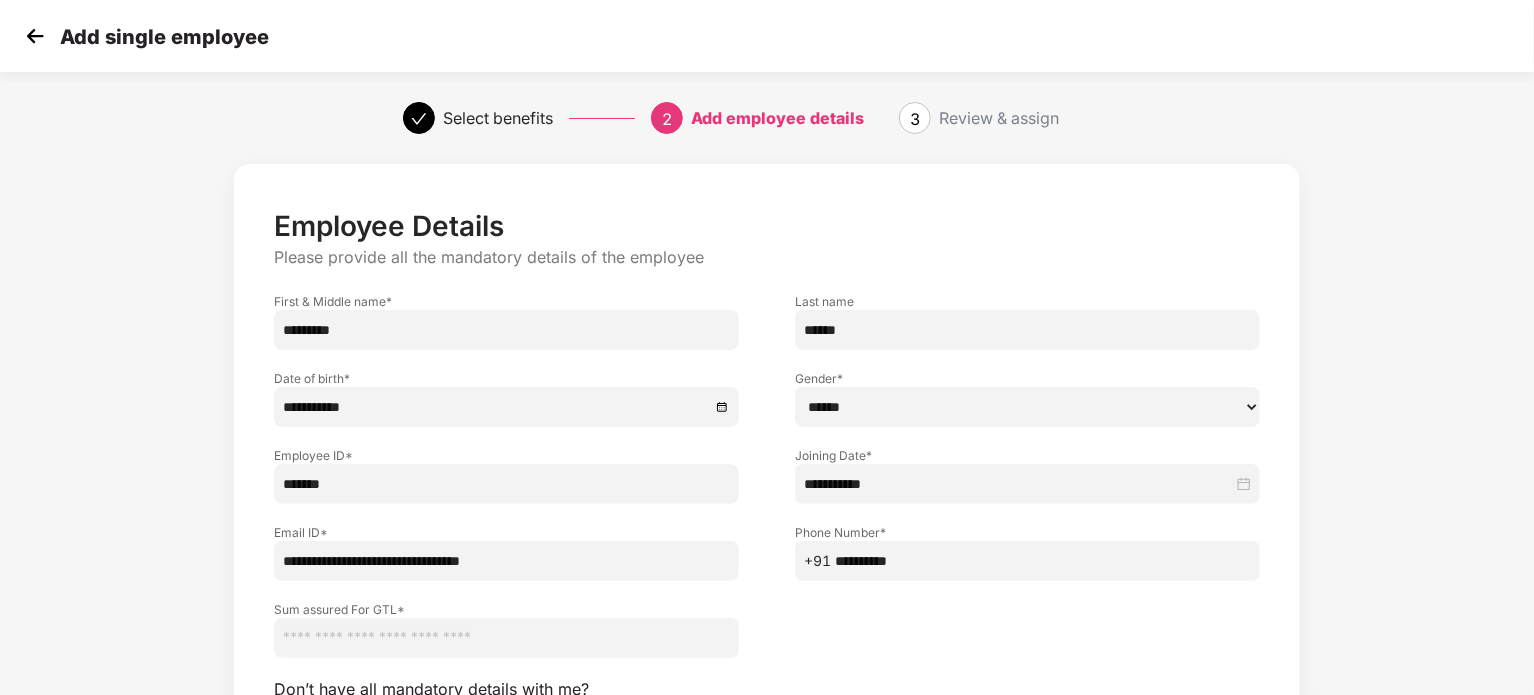 paste on "******" 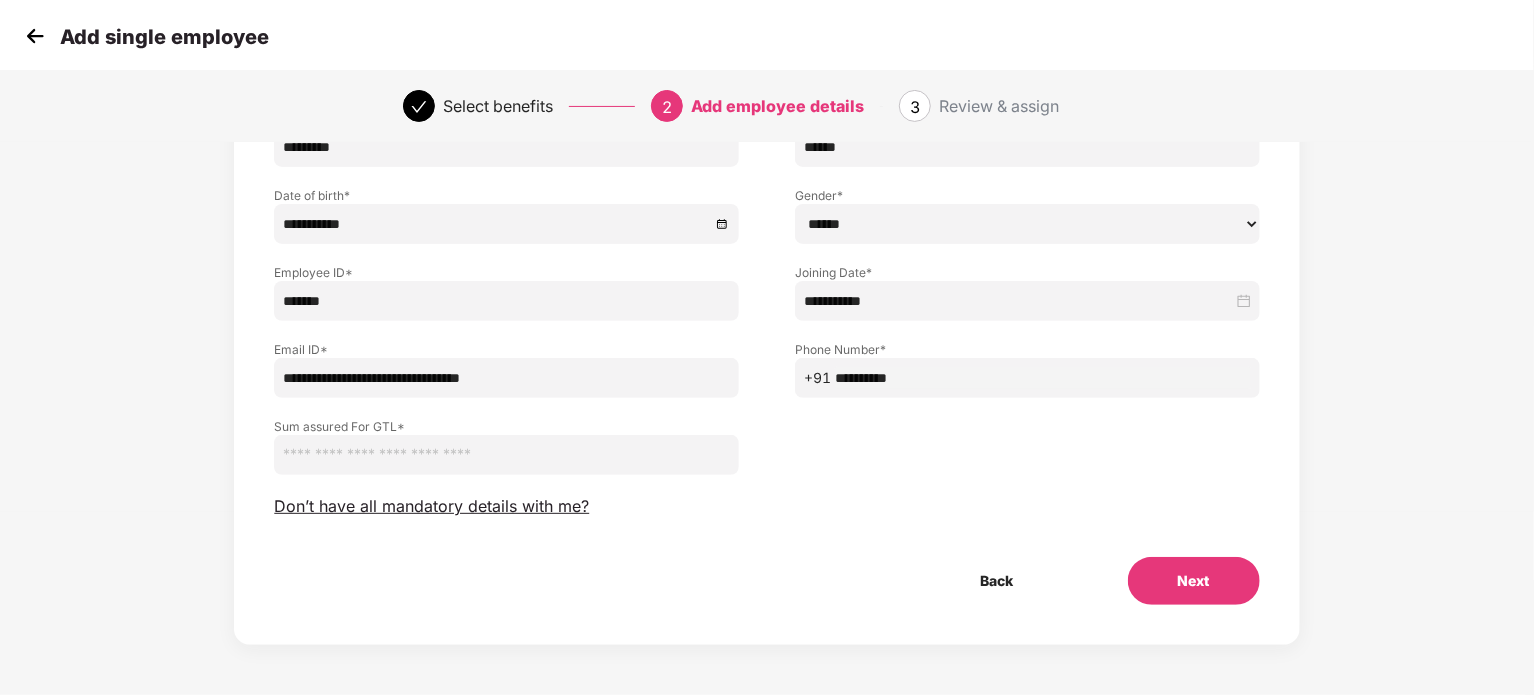 click on "Next" at bounding box center [1194, 581] 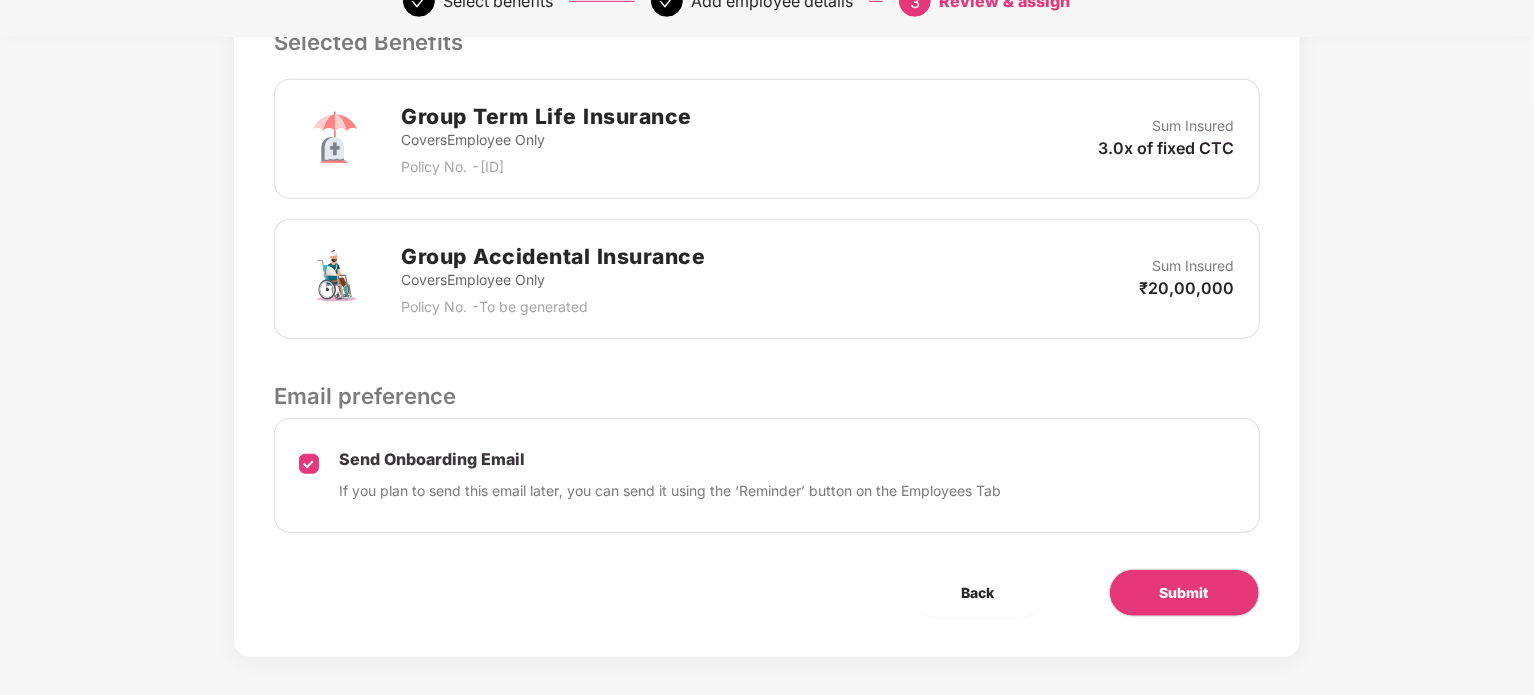 scroll, scrollTop: 689, scrollLeft: 0, axis: vertical 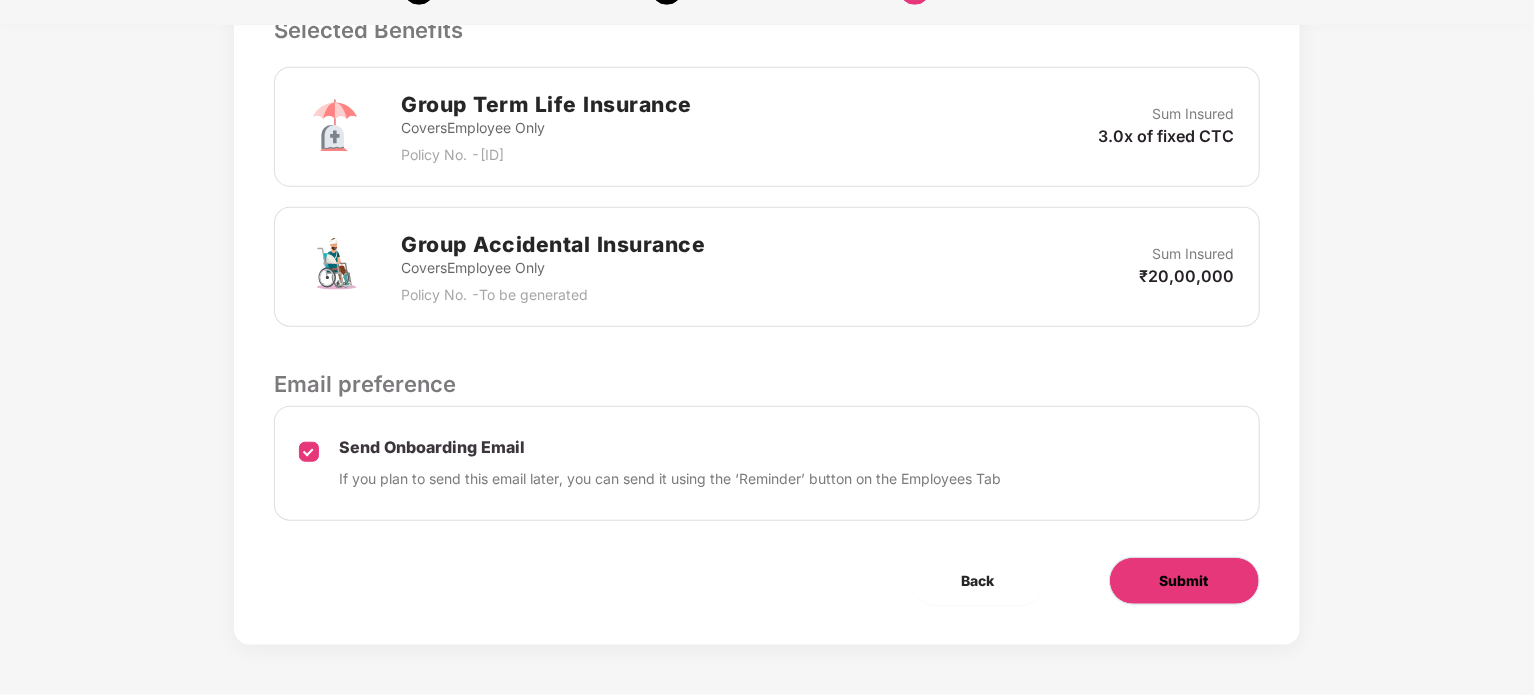 click on "Submit" at bounding box center [1184, 581] 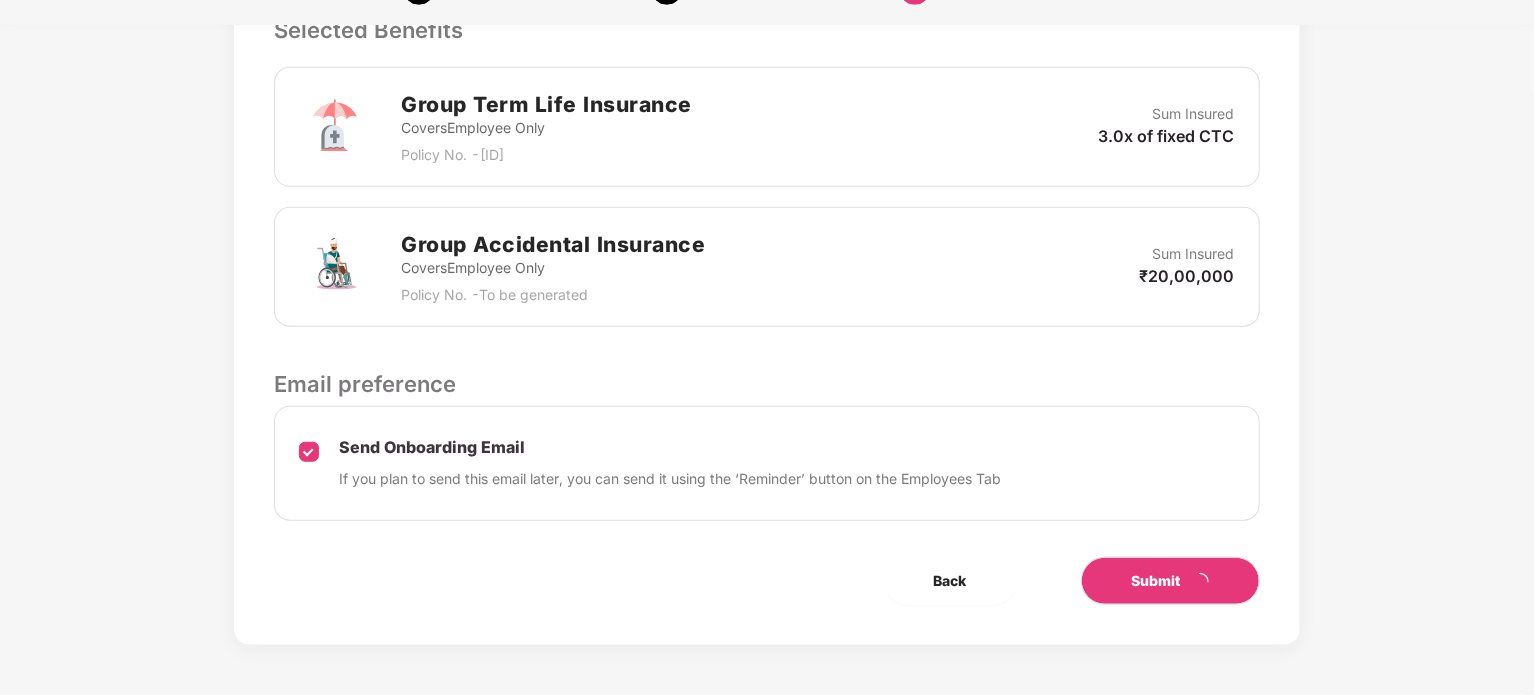 scroll, scrollTop: 0, scrollLeft: 0, axis: both 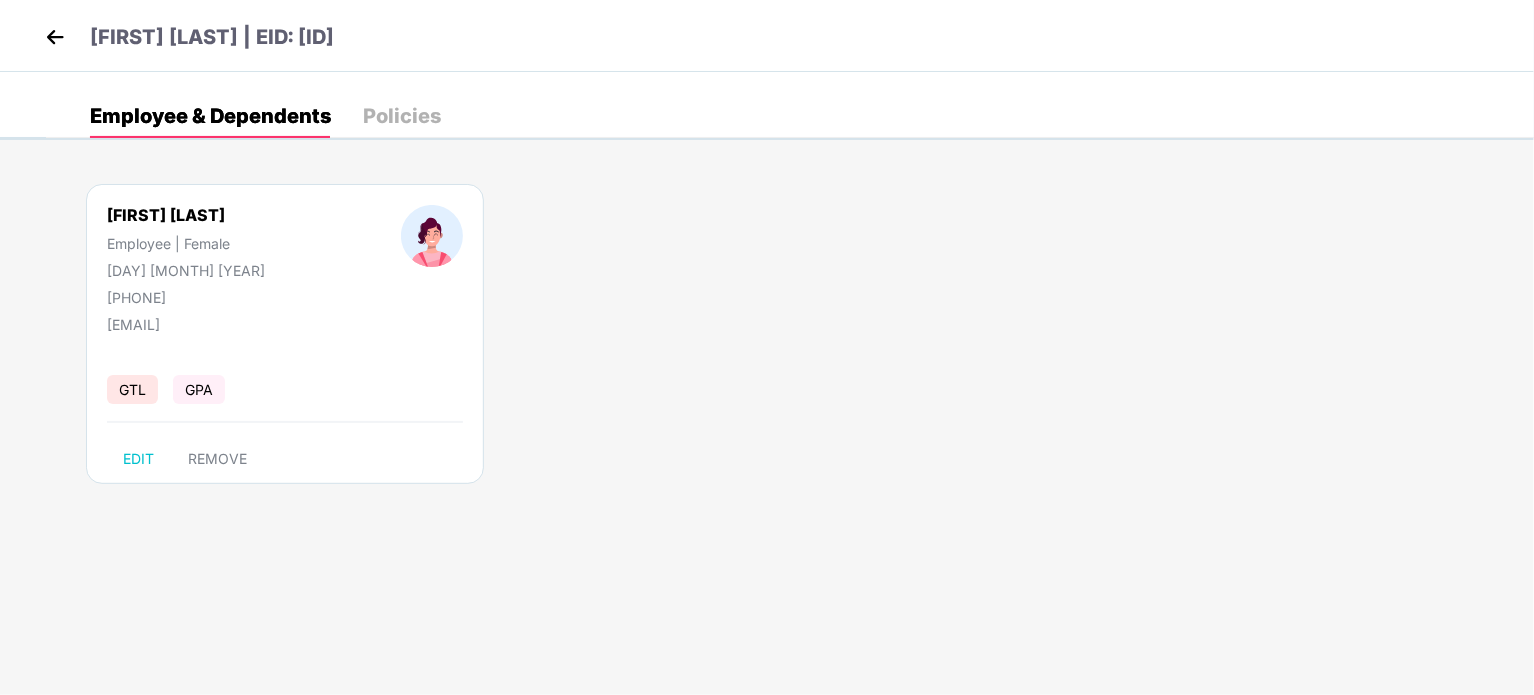 click at bounding box center (55, 37) 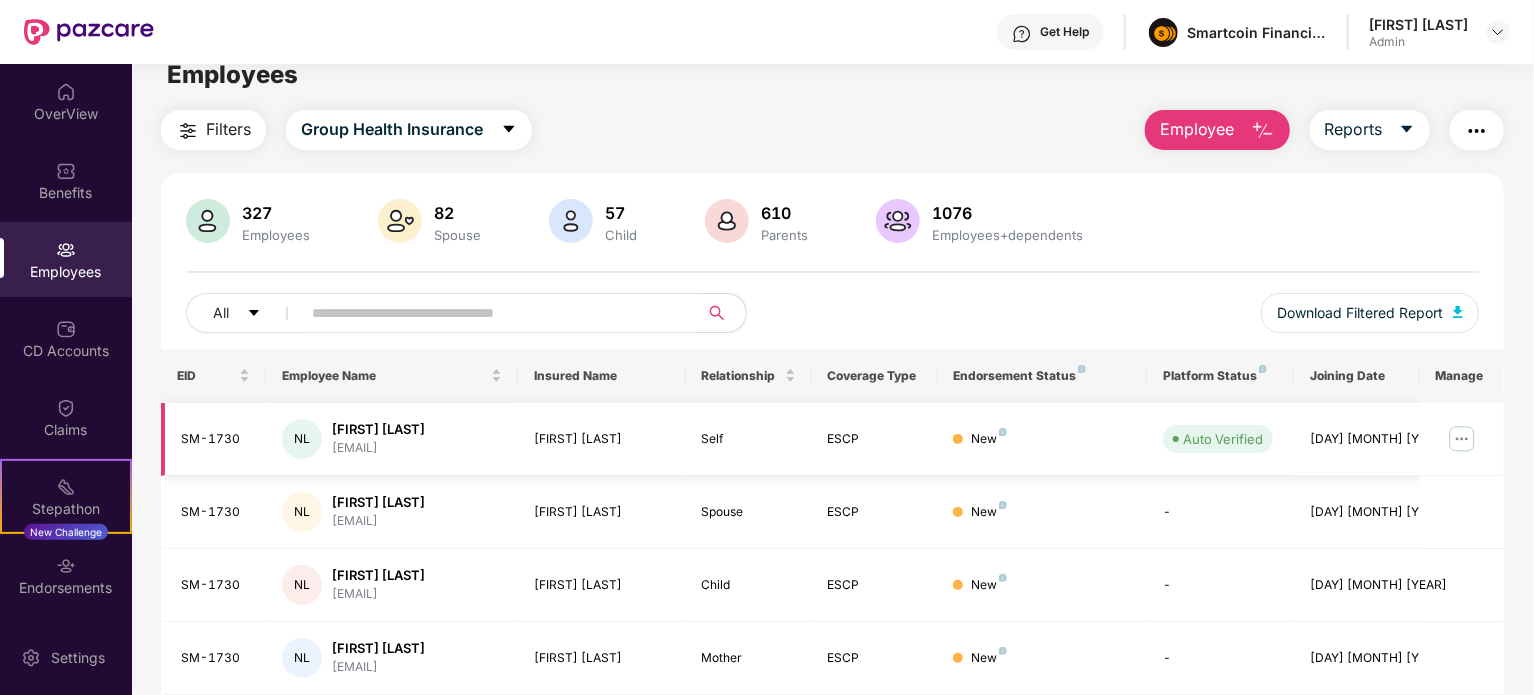 scroll, scrollTop: 0, scrollLeft: 0, axis: both 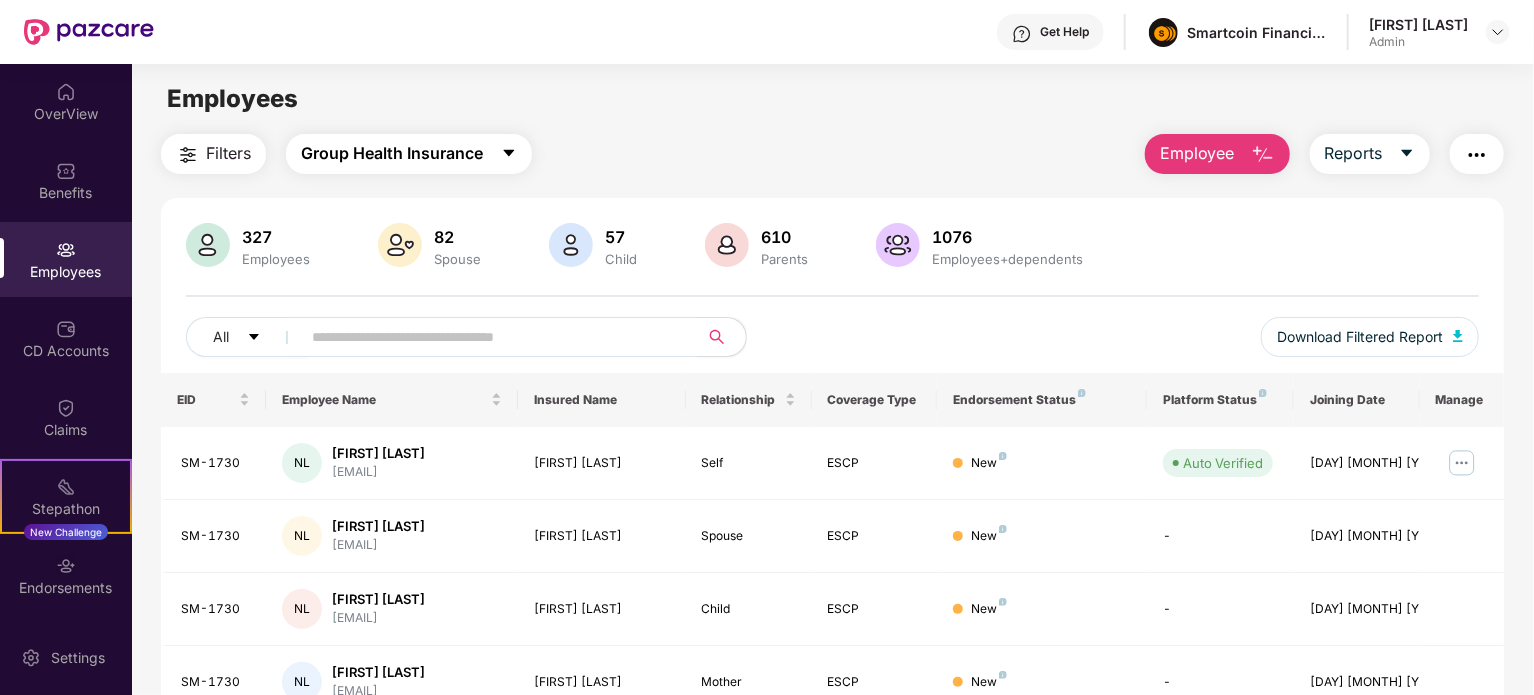 click on "Group Health Insurance" at bounding box center (392, 153) 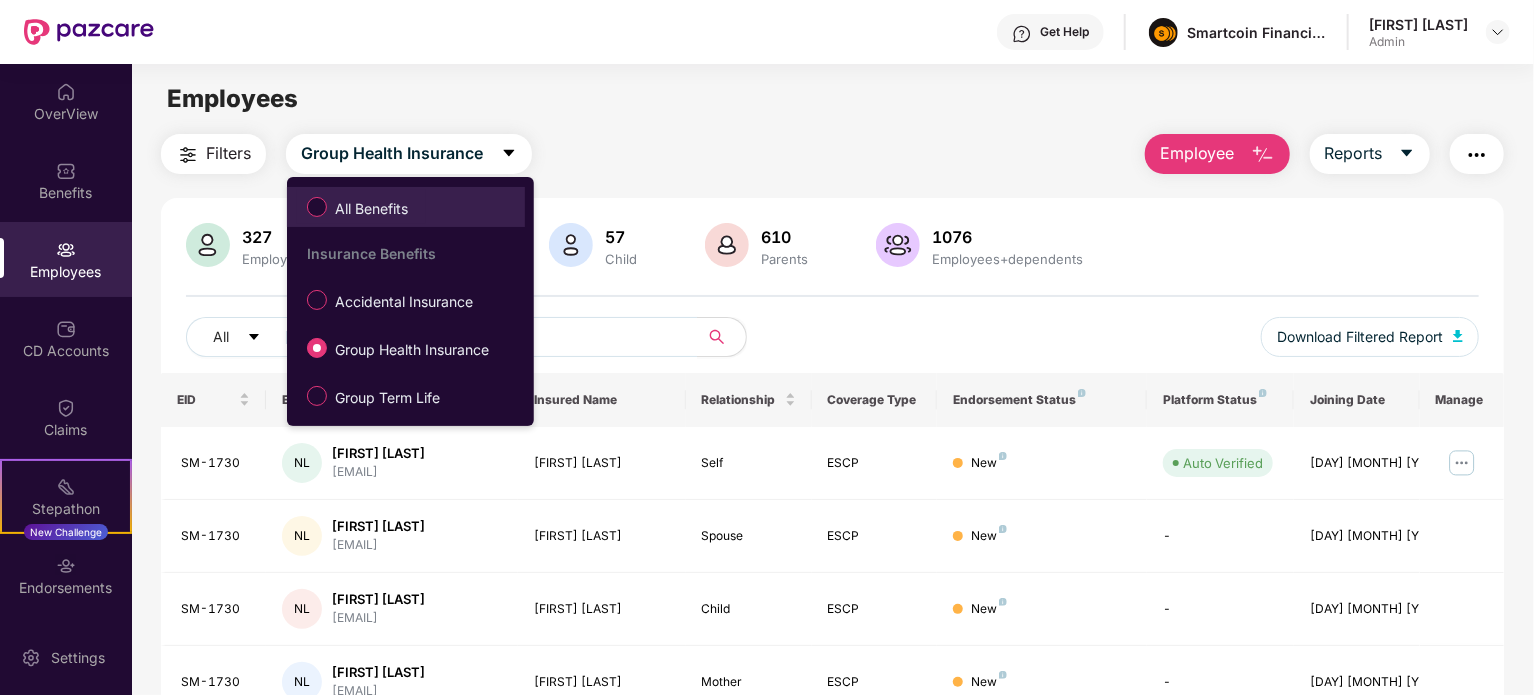 click on "All Benefits" at bounding box center [371, 209] 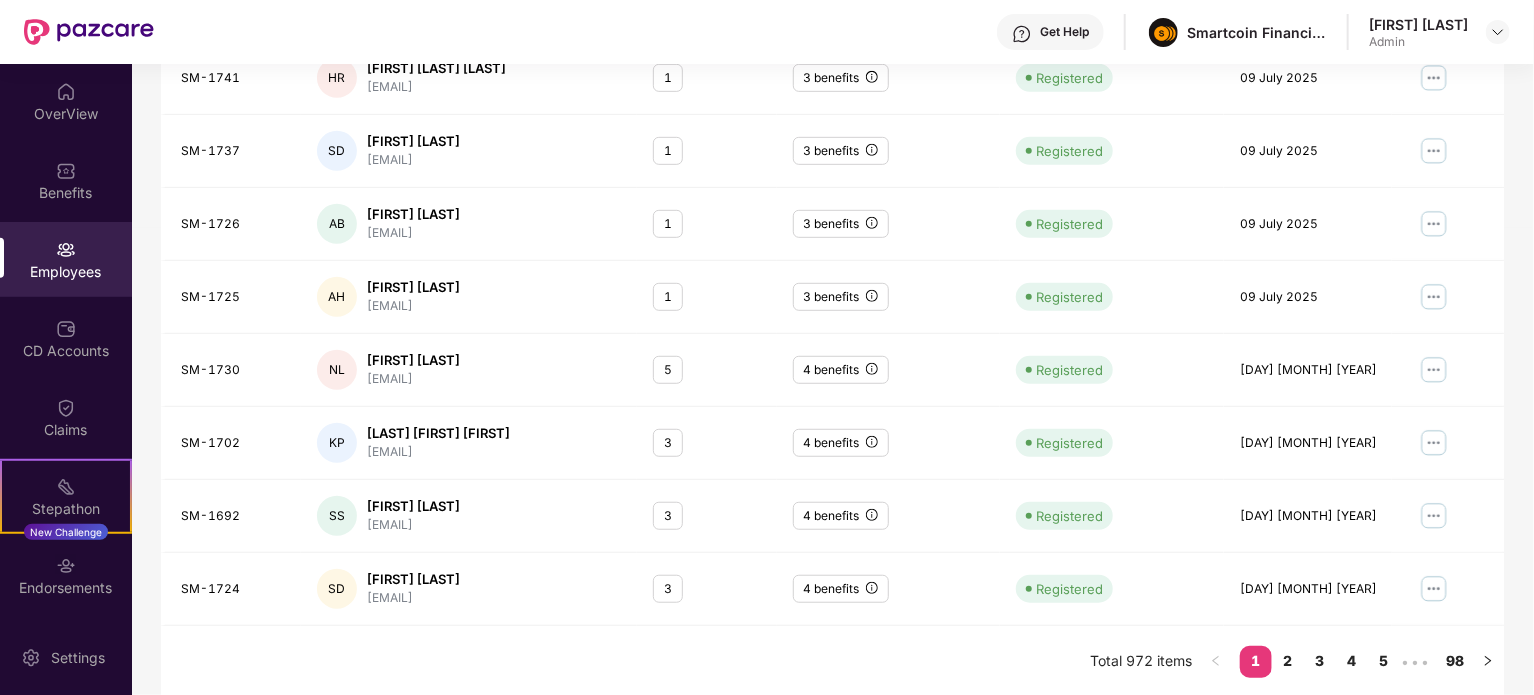scroll, scrollTop: 0, scrollLeft: 0, axis: both 